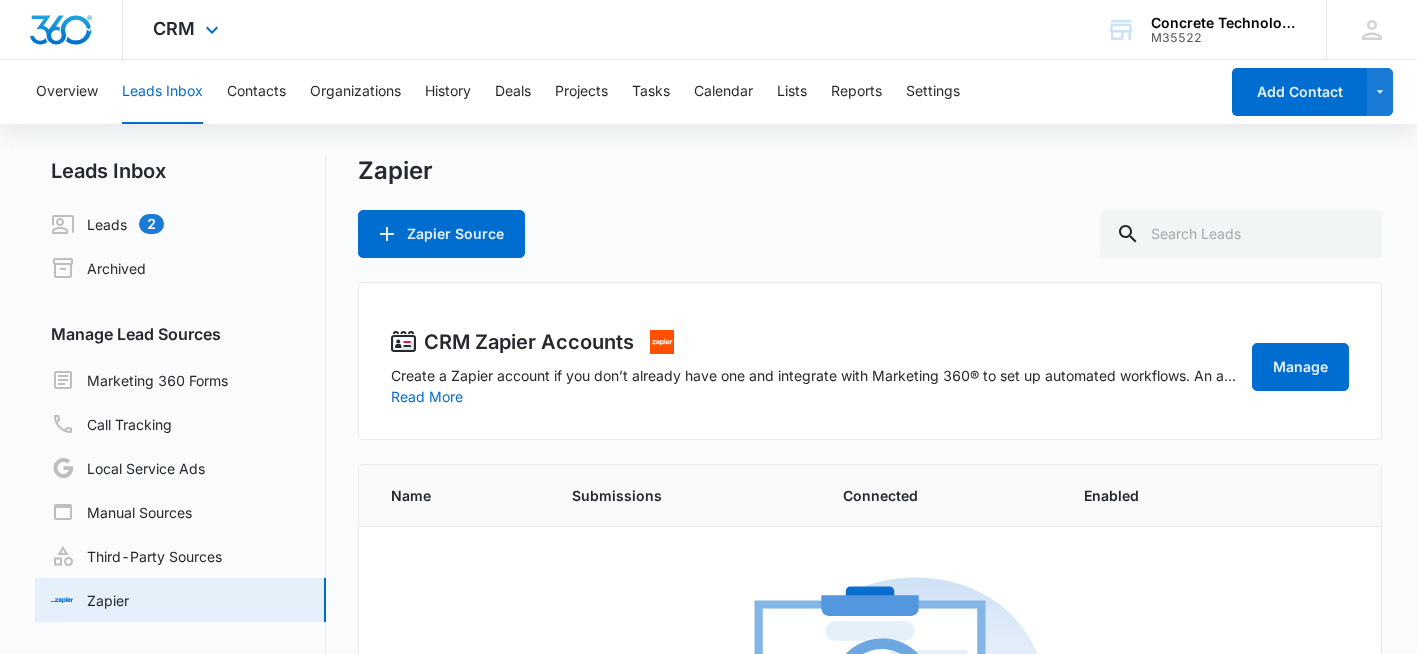 scroll, scrollTop: 0, scrollLeft: 0, axis: both 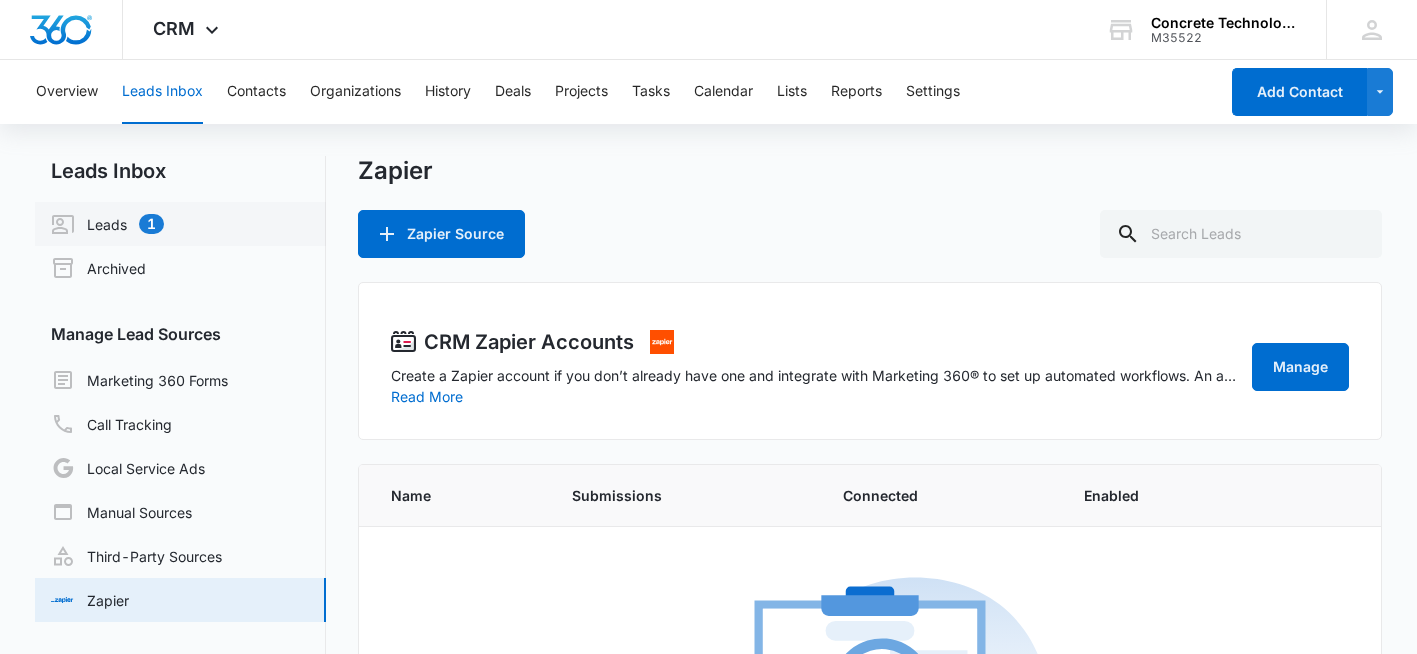 click on "Leads 1" at bounding box center [107, 224] 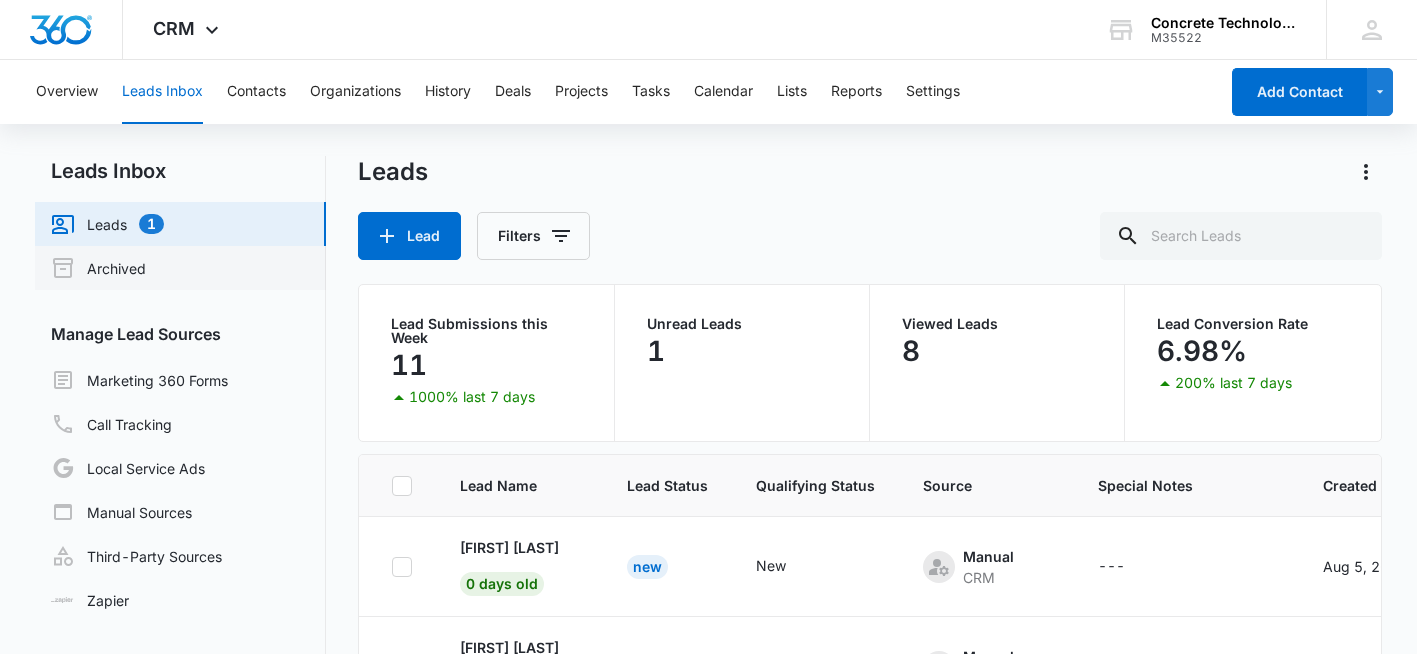 scroll, scrollTop: 579, scrollLeft: 0, axis: vertical 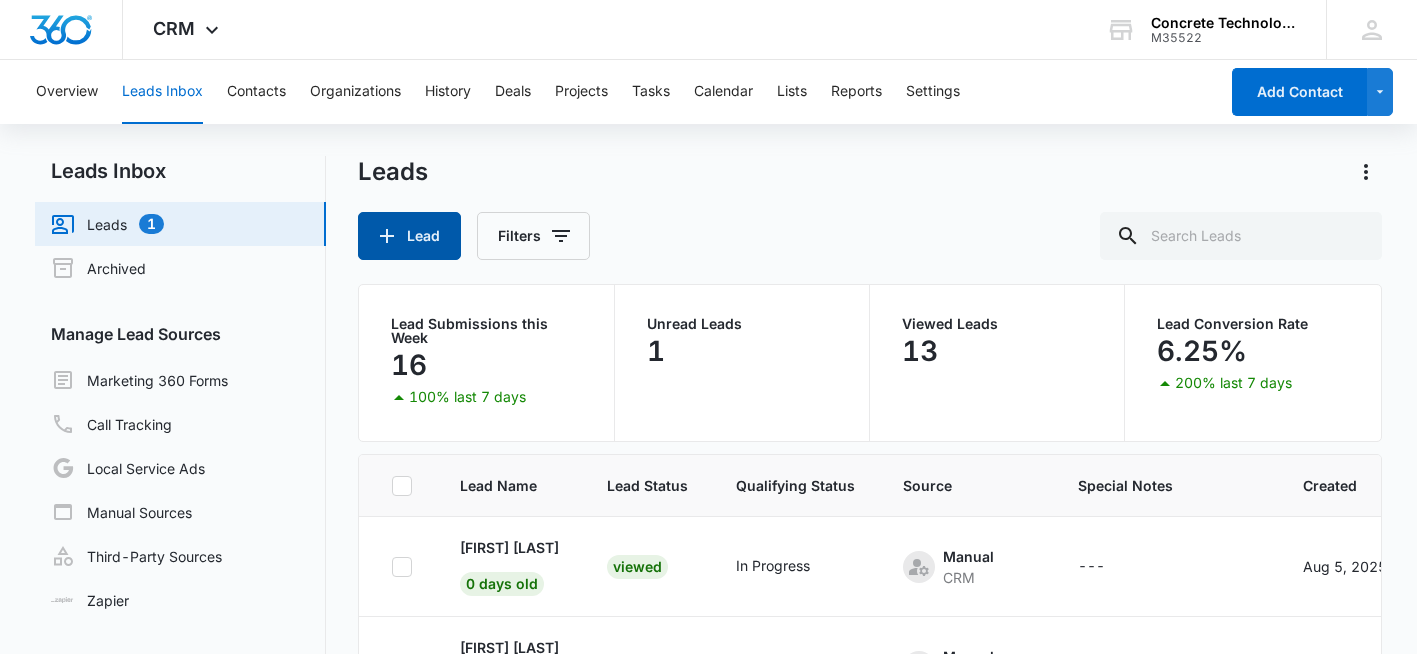 click on "Lead" at bounding box center (409, 236) 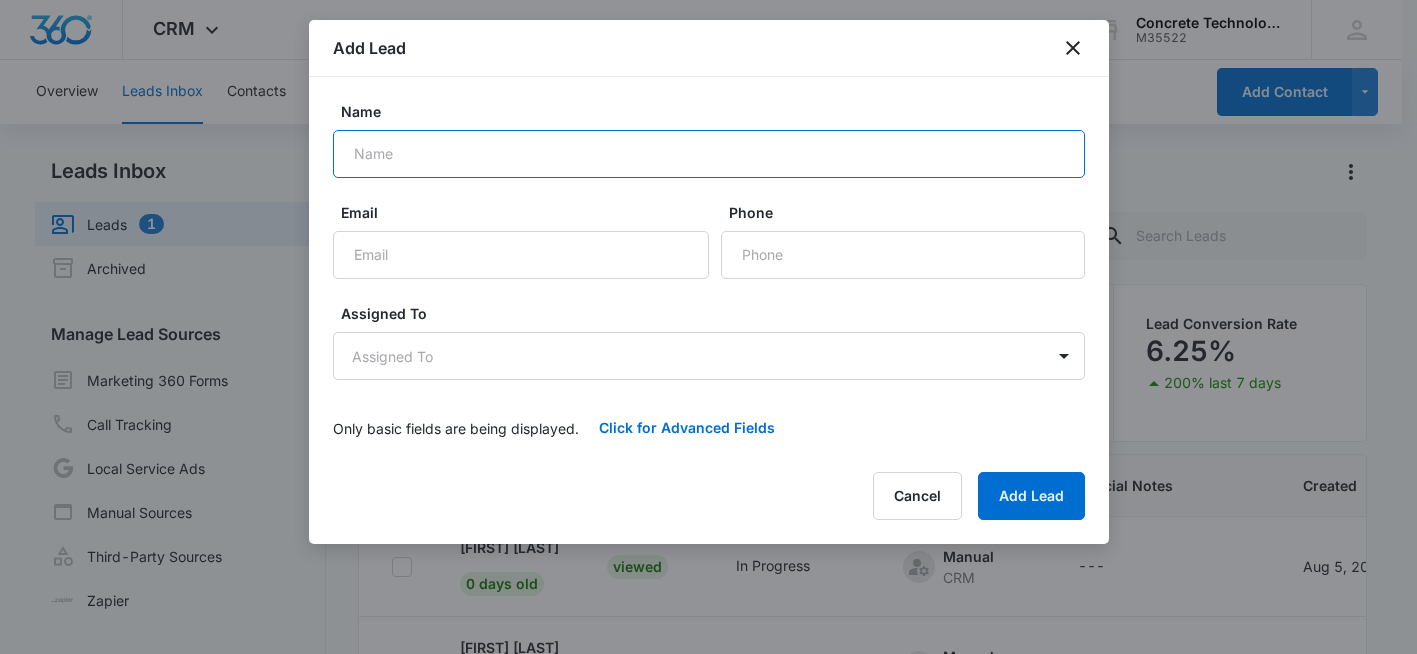 click on "Name" at bounding box center (709, 154) 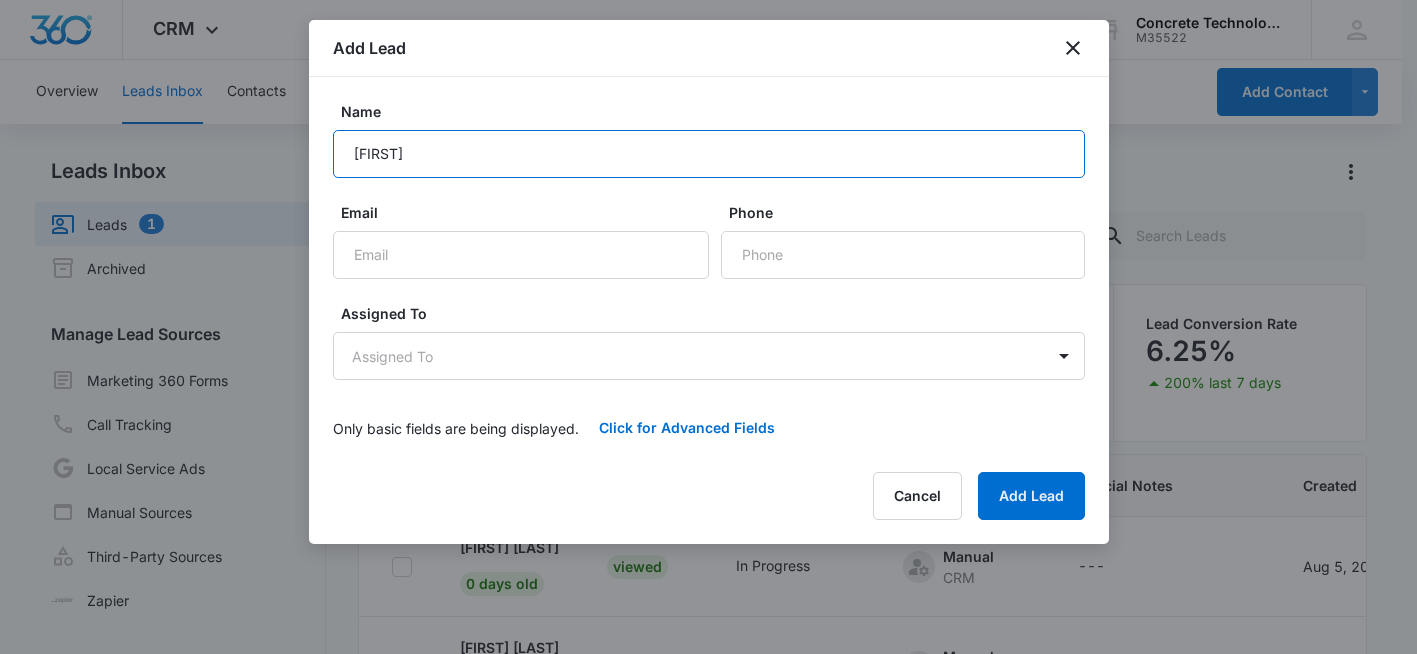 drag, startPoint x: 360, startPoint y: 151, endPoint x: 364, endPoint y: 207, distance: 56.142673 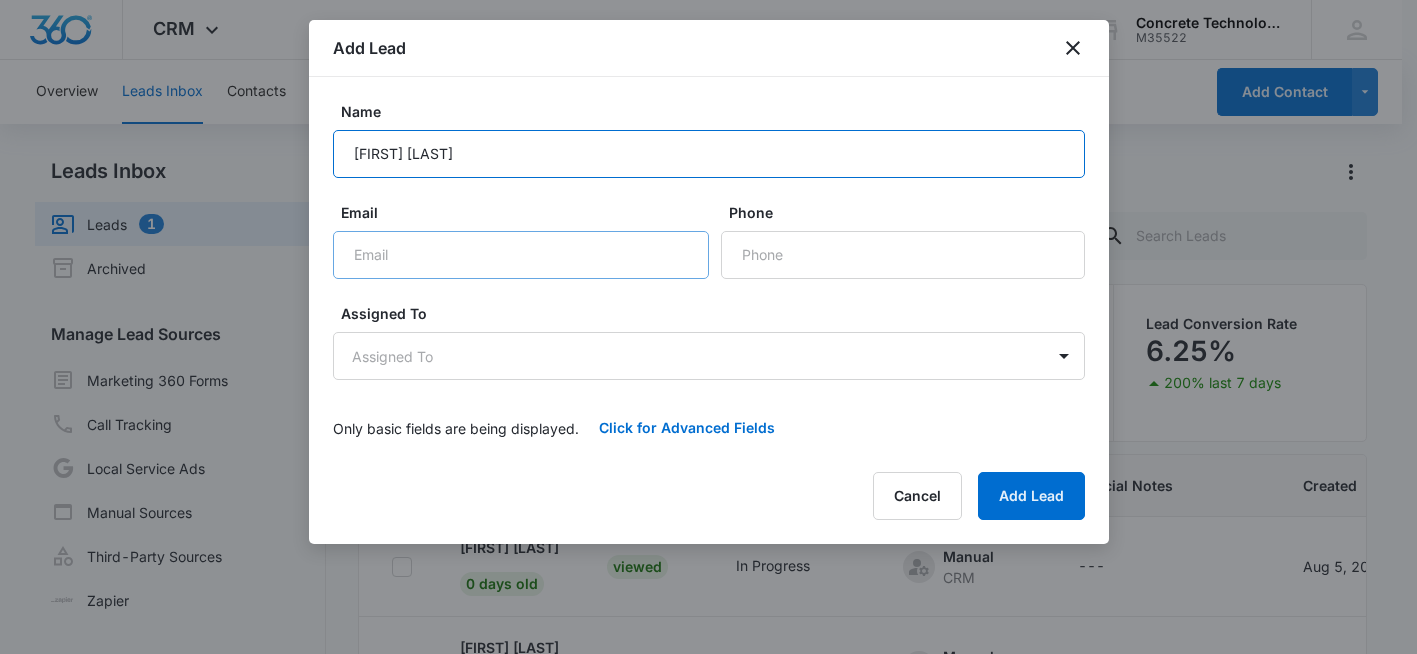 type on "[FIRST] [LAST]" 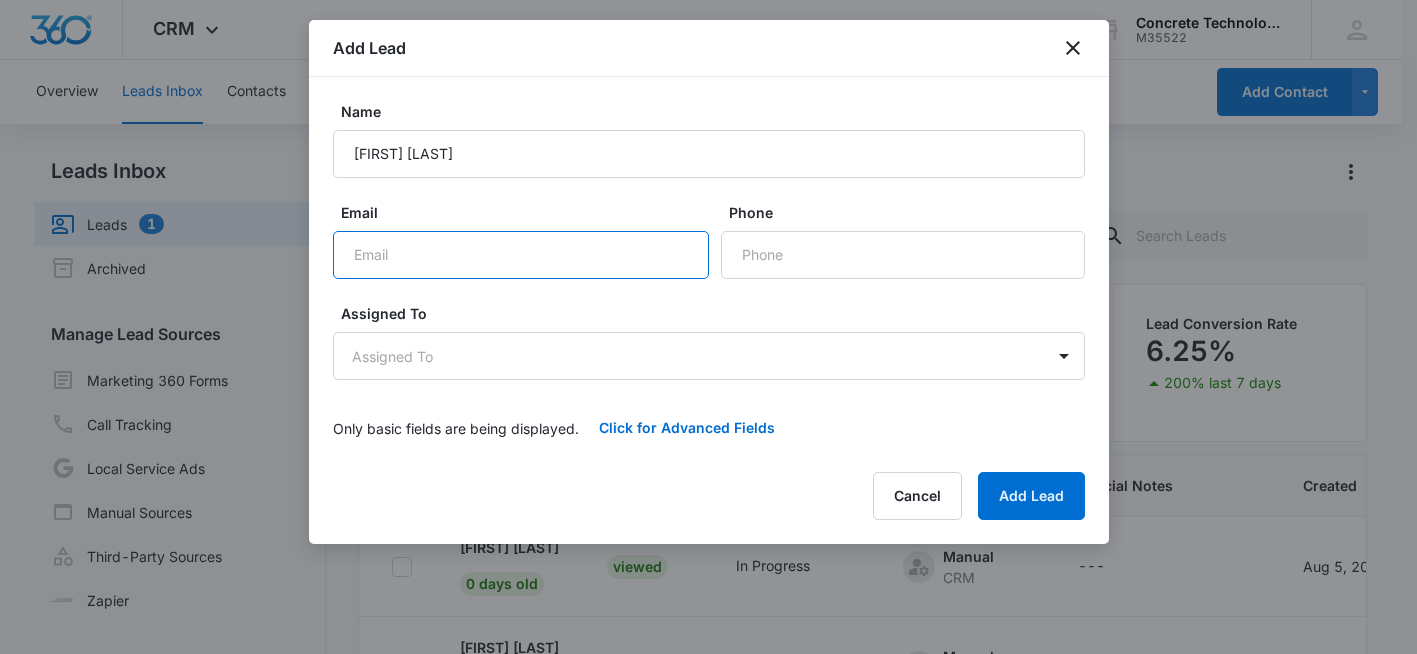 click on "Email" at bounding box center [521, 255] 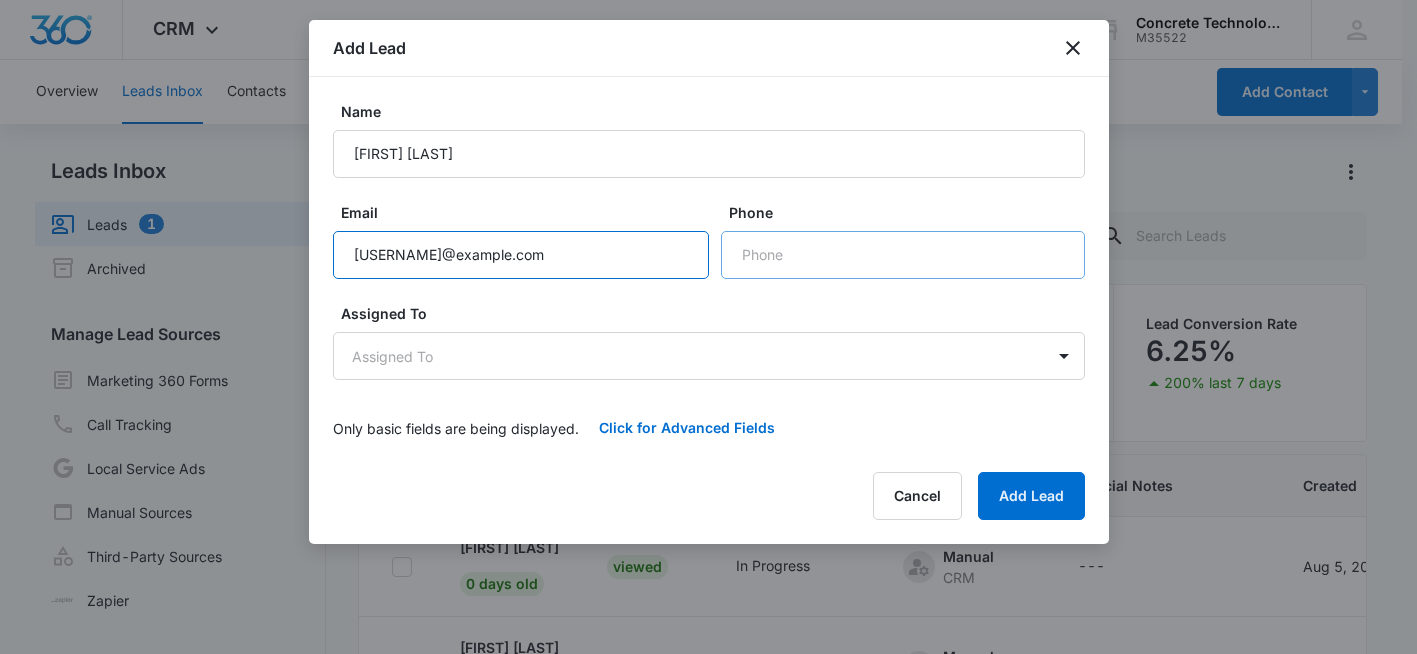 type on "[USERNAME]@example.com" 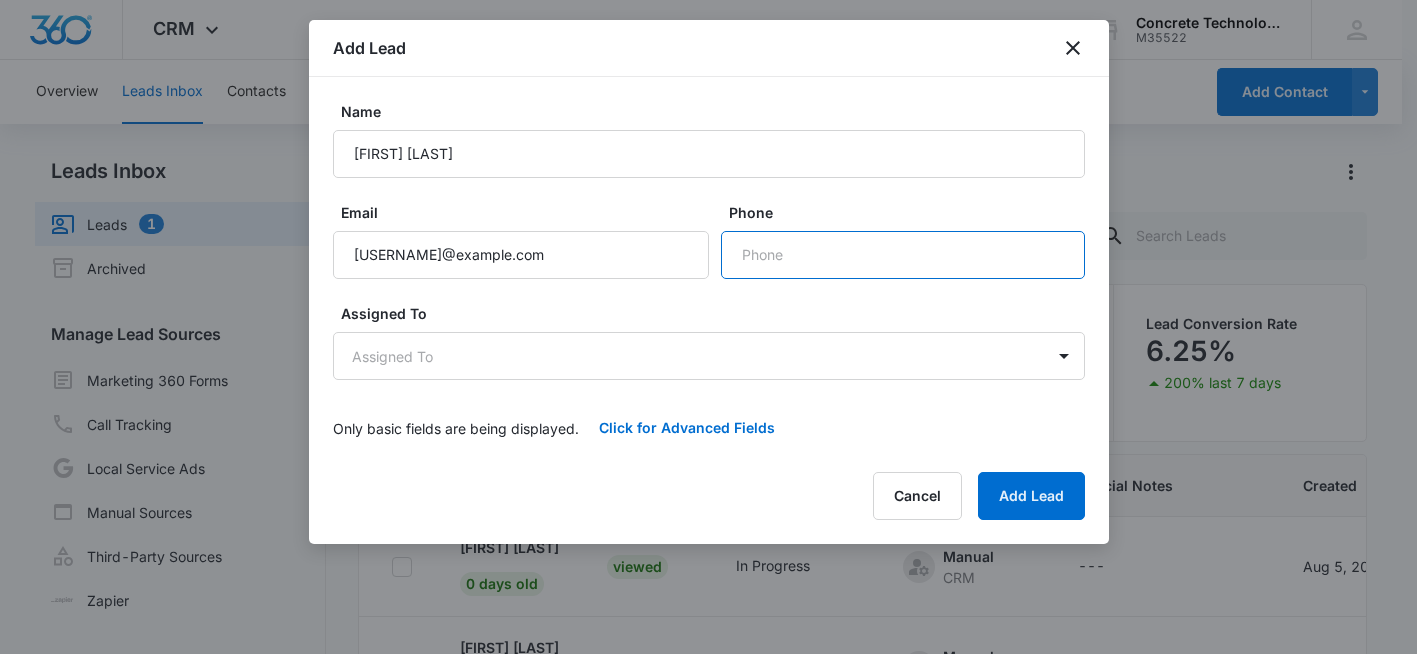 click on "Phone" at bounding box center (903, 255) 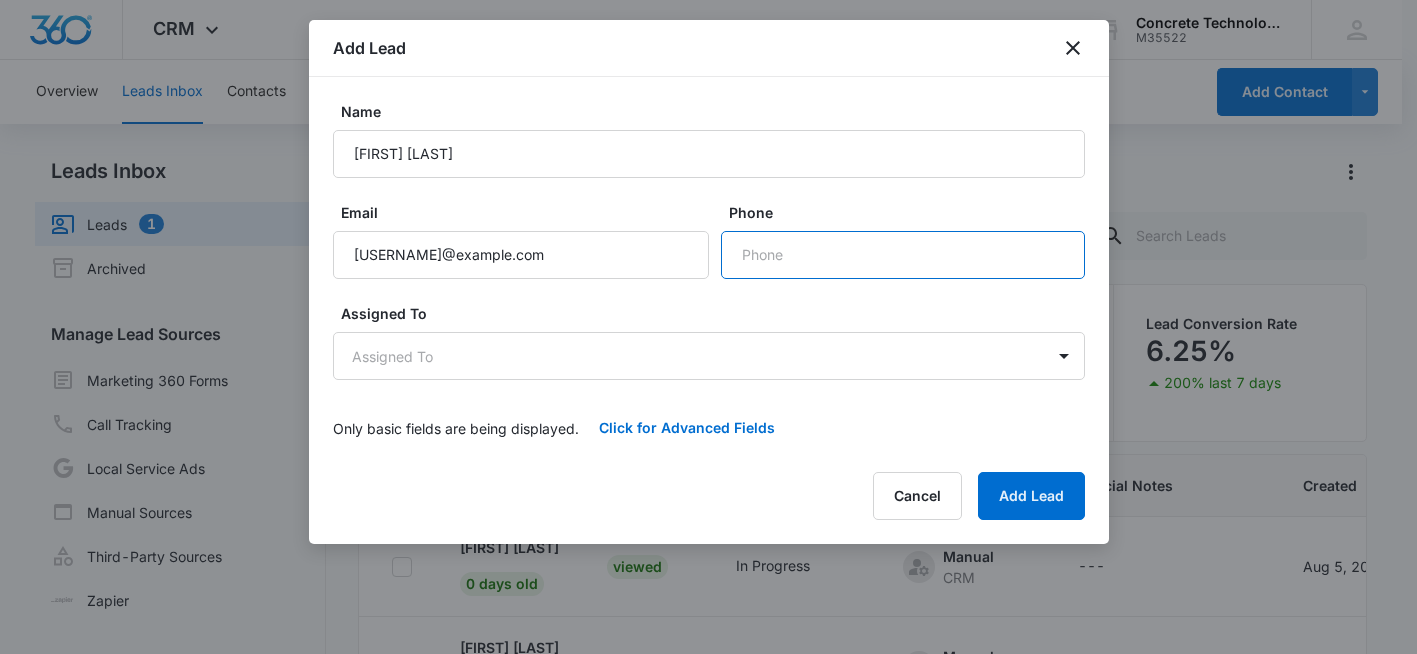 paste on "([AREA]) [PHONE]" 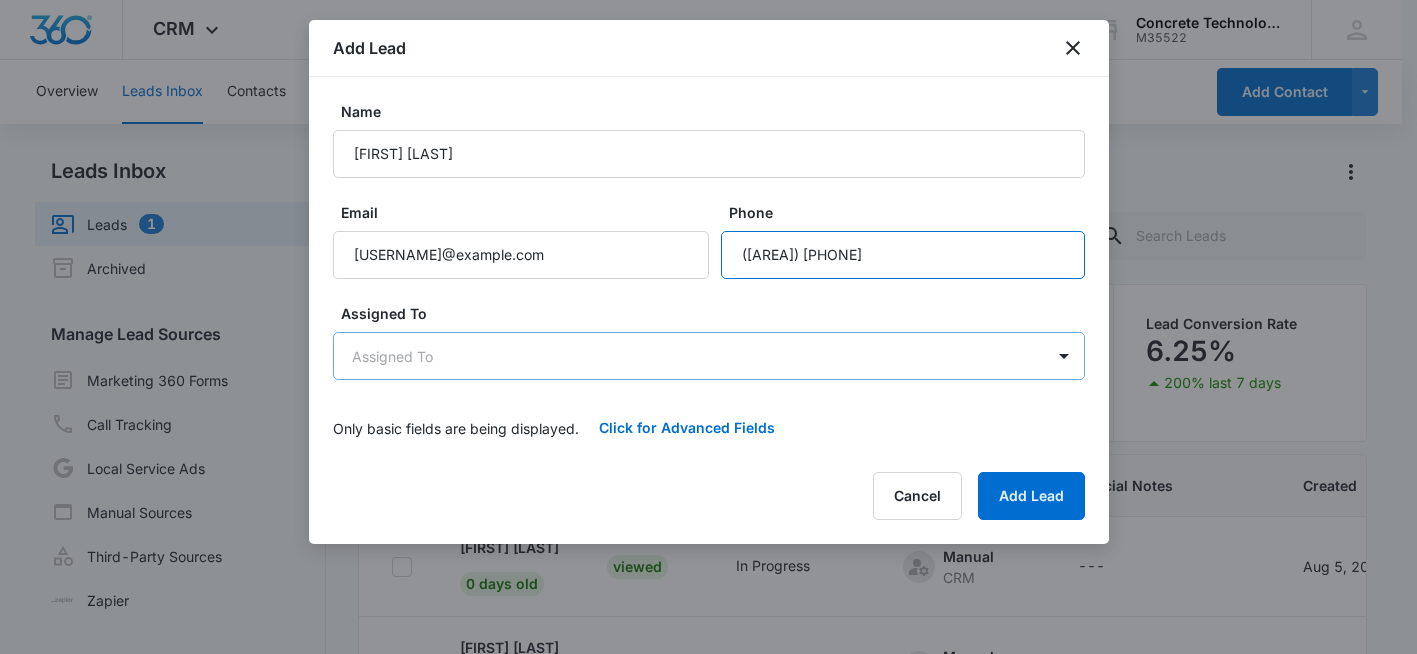 type on "([AREA]) [PHONE]" 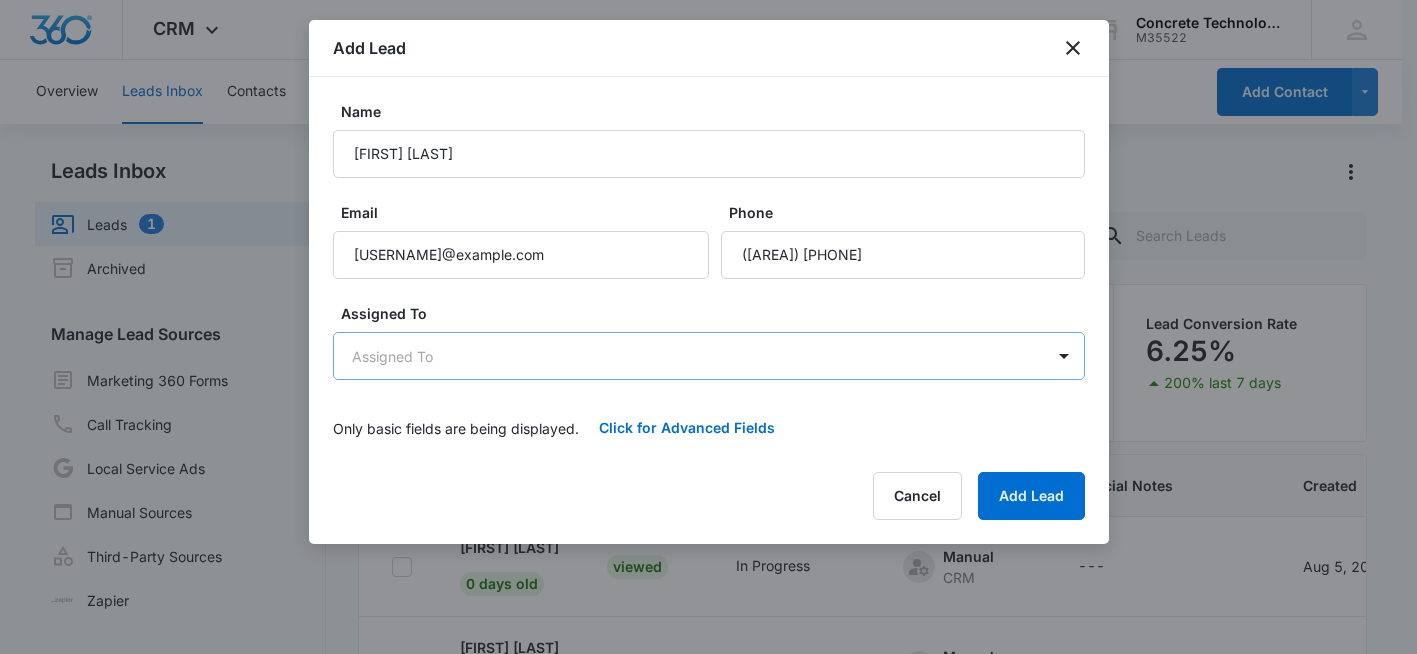 click on "CRM Apps Reputation Websites Forms CRM Email Social Shop Payments POS Content Ads Intelligence Files Brand Settings Concrete Technology M35522 Your Accounts View All sr [FIRST] [LAST] [USERNAME]@example.com My Profile Notifications Support Logout Terms & Conditions   •   Privacy Policy Overview Leads Inbox Contacts Organizations History Deals Projects Tasks Calendar Lists Reports Settings Add Contact Leads Inbox Leads 1 Archived Manage Lead Sources Marketing 360 Forms Call Tracking Local Service Ads Manual Sources Third-Party Sources Zapier Leads Lead Filters Lead Submissions this Week 16 100% last 7 days Unread Leads 1 Viewed Leads 13 Lead Conversion Rate 6.25% 200% last 7 days Lead Name Lead Status Qualifying Status Source Special Notes Created Assigned To     [FIRST] [LAST] 0 days old Viewed In Progress Manual CRM --- Aug 5, 2025 [FIRST] [LAST] [FIRST] [LAST] 0 days old Viewed New Manual CRM --- Aug 5, 2025 [FIRST] [LAST] [FIRST] [LAST] 0 days old Viewed New Manual CRM --- Aug 5, 2025 [FIRST] [LAST] 0 days old" at bounding box center [708, 411] 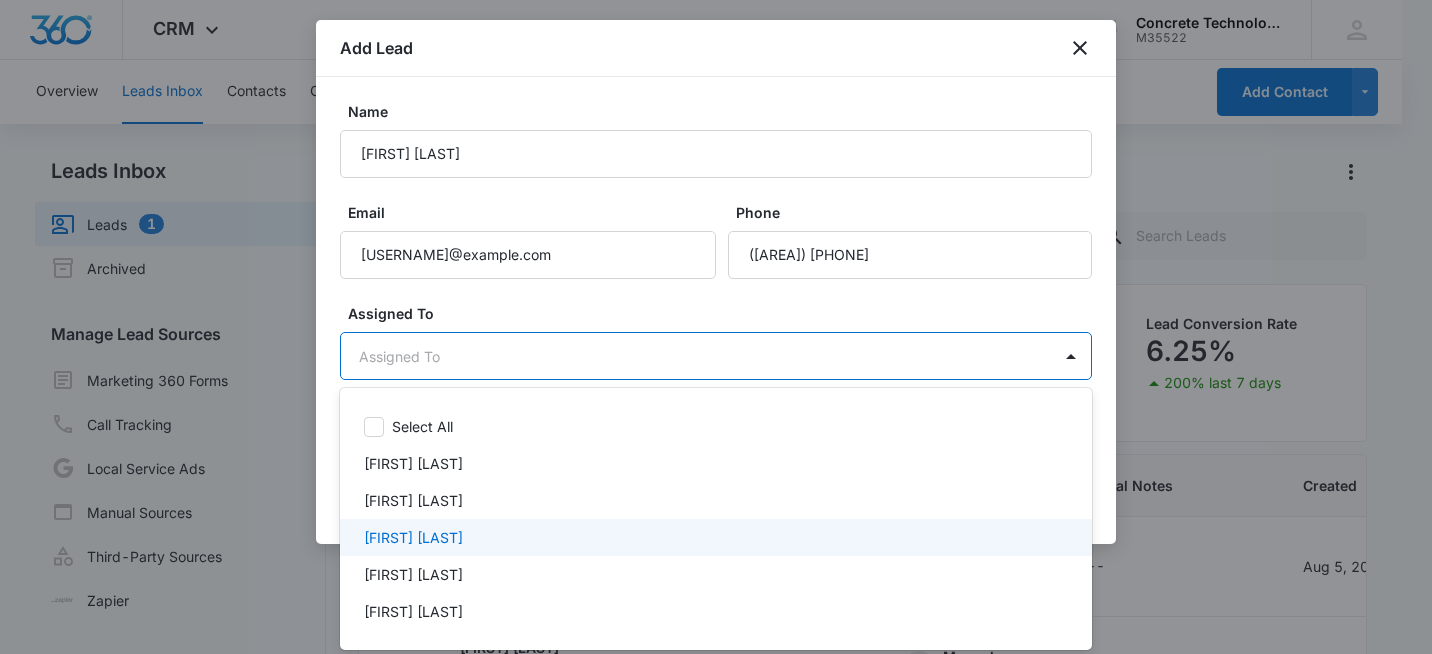 click on "[FIRST] [LAST]" at bounding box center (413, 537) 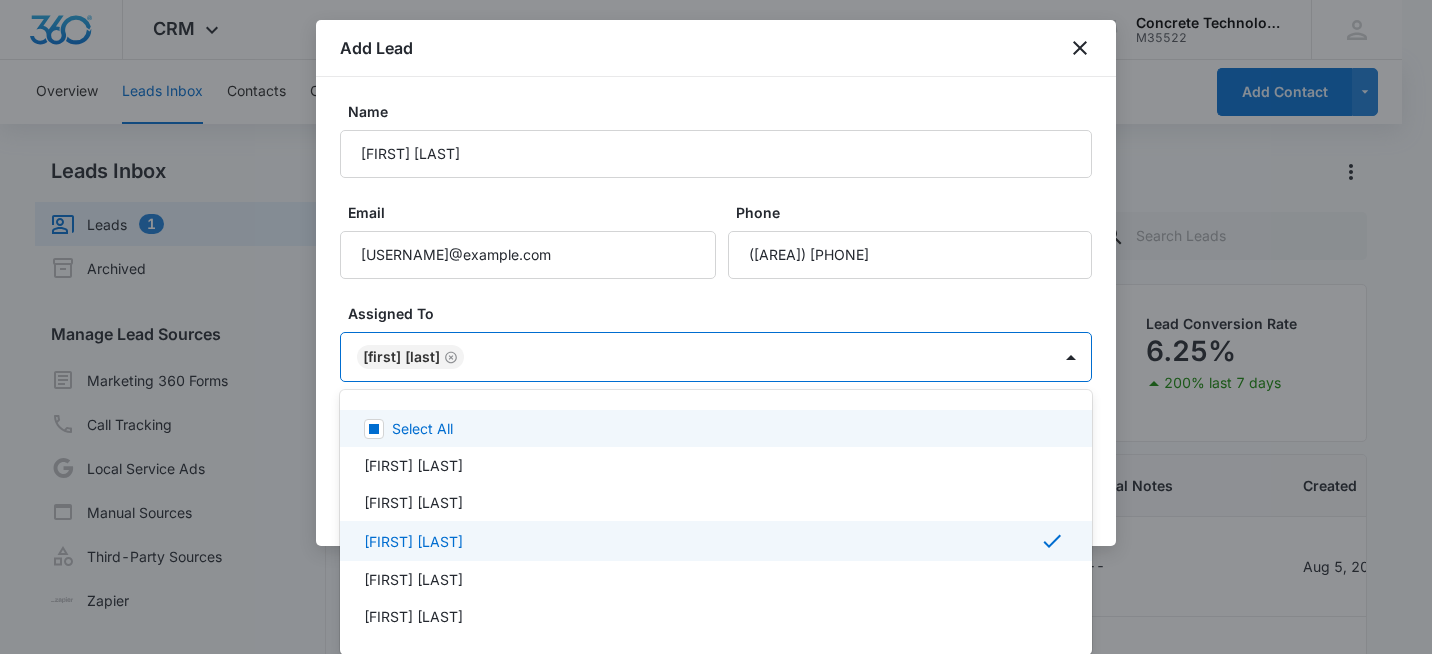 click at bounding box center (716, 327) 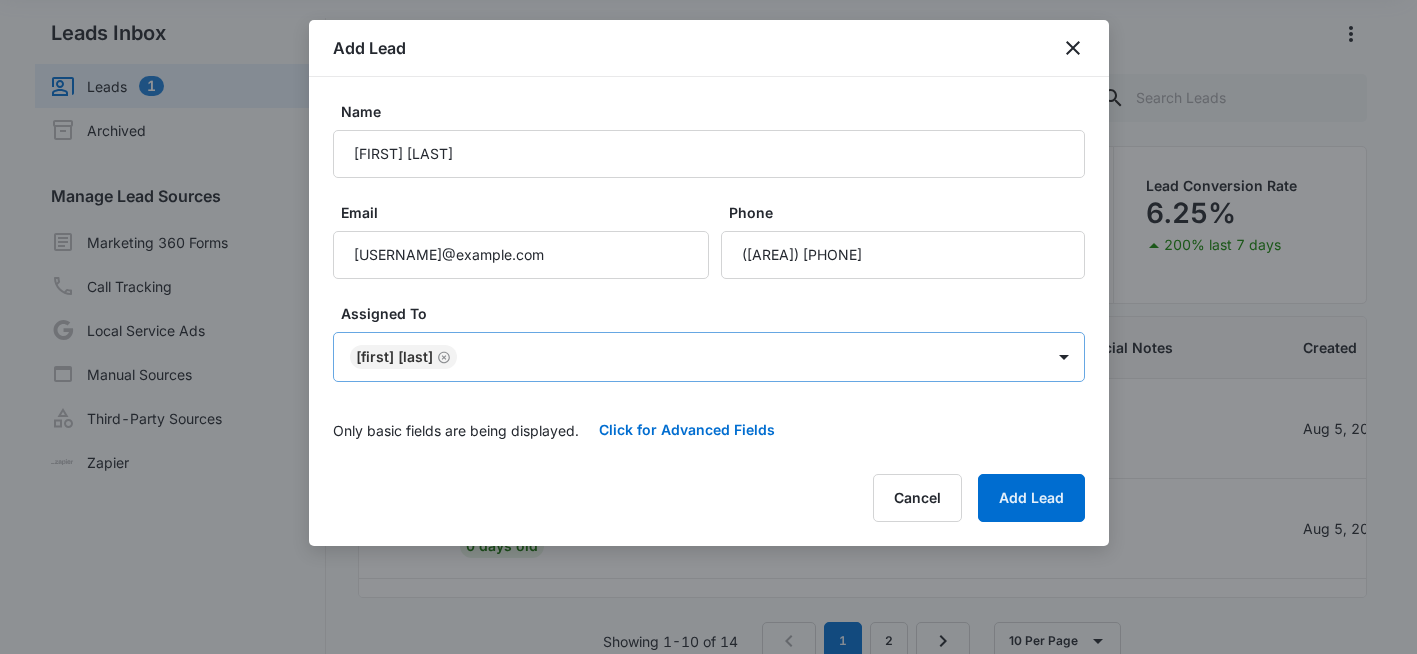 scroll, scrollTop: 168, scrollLeft: 0, axis: vertical 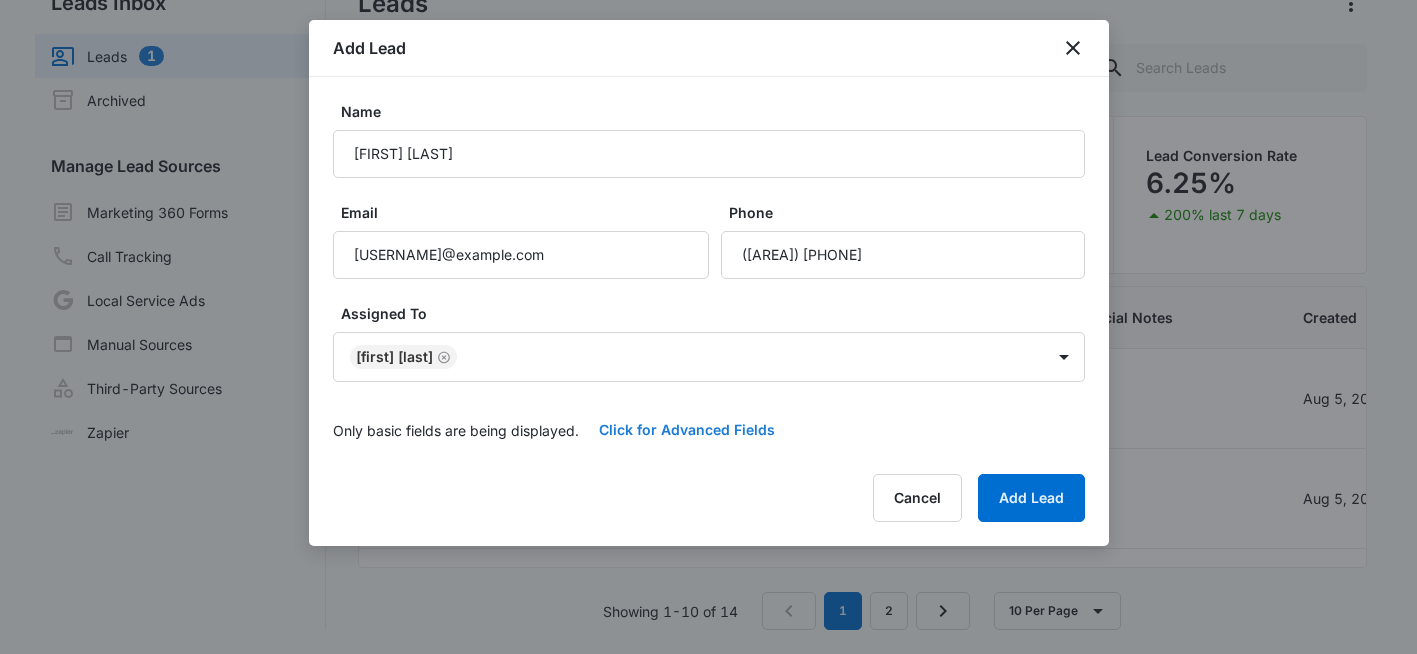click on "Click for Advanced Fields" at bounding box center (687, 430) 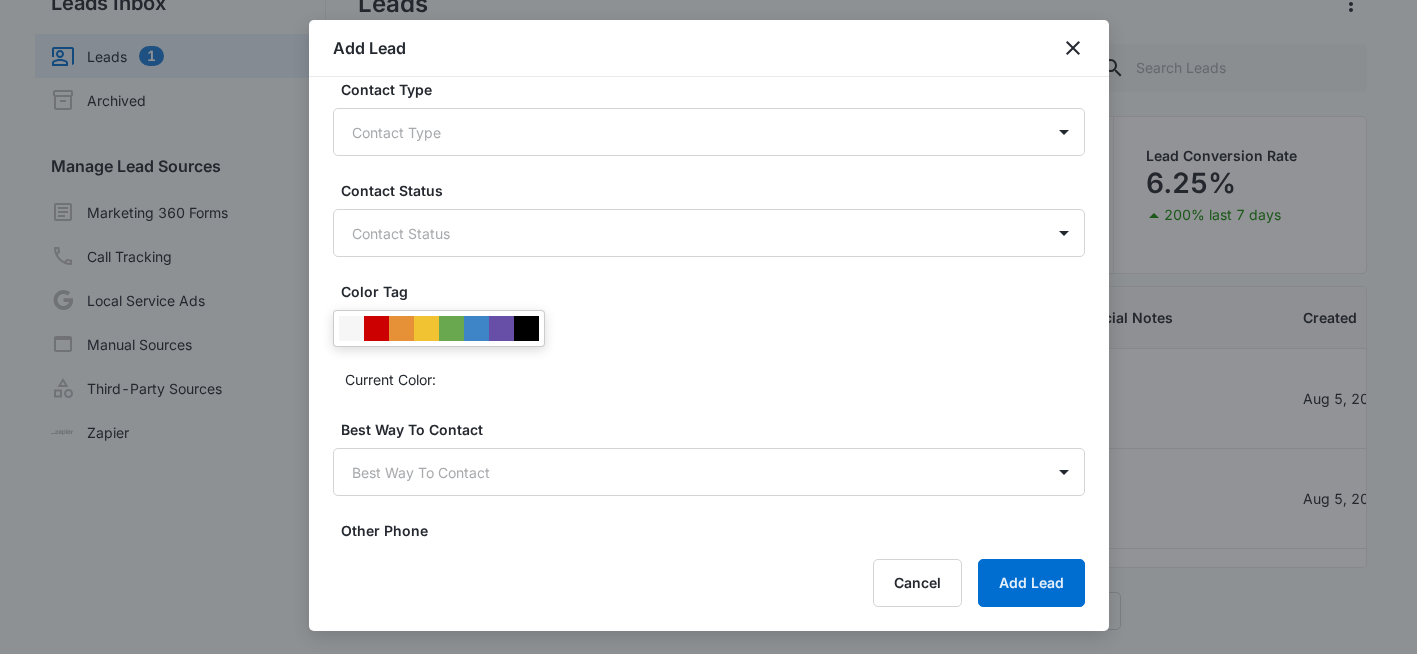 scroll, scrollTop: 400, scrollLeft: 0, axis: vertical 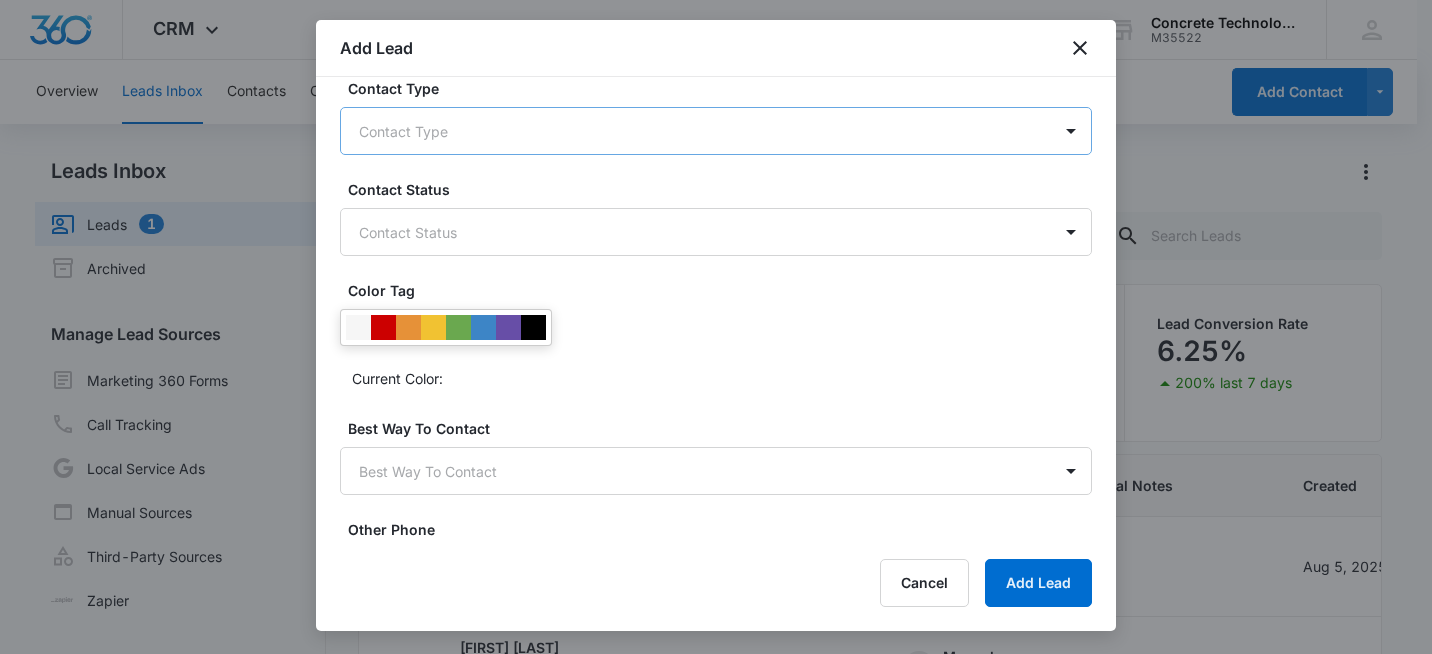 click on "CRM Apps Reputation Websites Forms CRM Email Social Shop Payments POS Content Ads Intelligence Files Brand Settings Concrete Technology M35522 Your Accounts View All sr [FIRST] [LAST] [USERNAME]@example.com My Profile Notifications Support Logout Terms & Conditions   •   Privacy Policy Overview Leads Inbox Contacts Organizations History Deals Projects Tasks Calendar Lists Reports Settings Add Contact Leads Inbox Leads 1 Archived Manage Lead Sources Marketing 360 Forms Call Tracking Local Service Ads Manual Sources Third-Party Sources Zapier Leads Lead Filters Lead Submissions this Week 16 100% last 7 days Unread Leads 1 Viewed Leads 13 Lead Conversion Rate 6.25% 200% last 7 days Lead Name Lead Status Qualifying Status Source Special Notes Created Assigned To     [FIRST] [LAST] 0 days old Viewed In Progress Manual CRM --- Aug 5, 2025 [FIRST] [LAST] [FIRST] [LAST] 0 days old Viewed New Manual CRM --- Aug 5, 2025 [FIRST] [LAST] [FIRST] [LAST] 0 days old Viewed New Manual CRM --- Aug 5, 2025 [FIRST] [LAST] 0 days old" at bounding box center [716, 411] 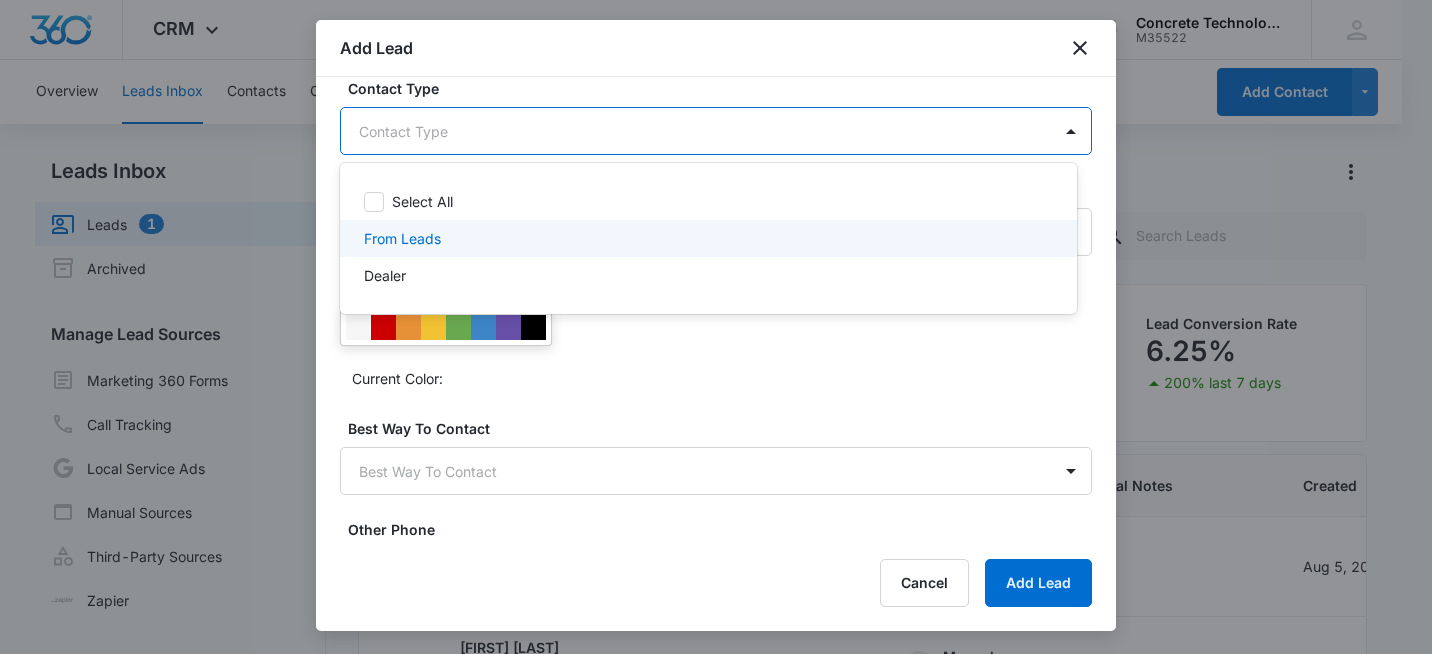 click on "From Leads" at bounding box center [402, 238] 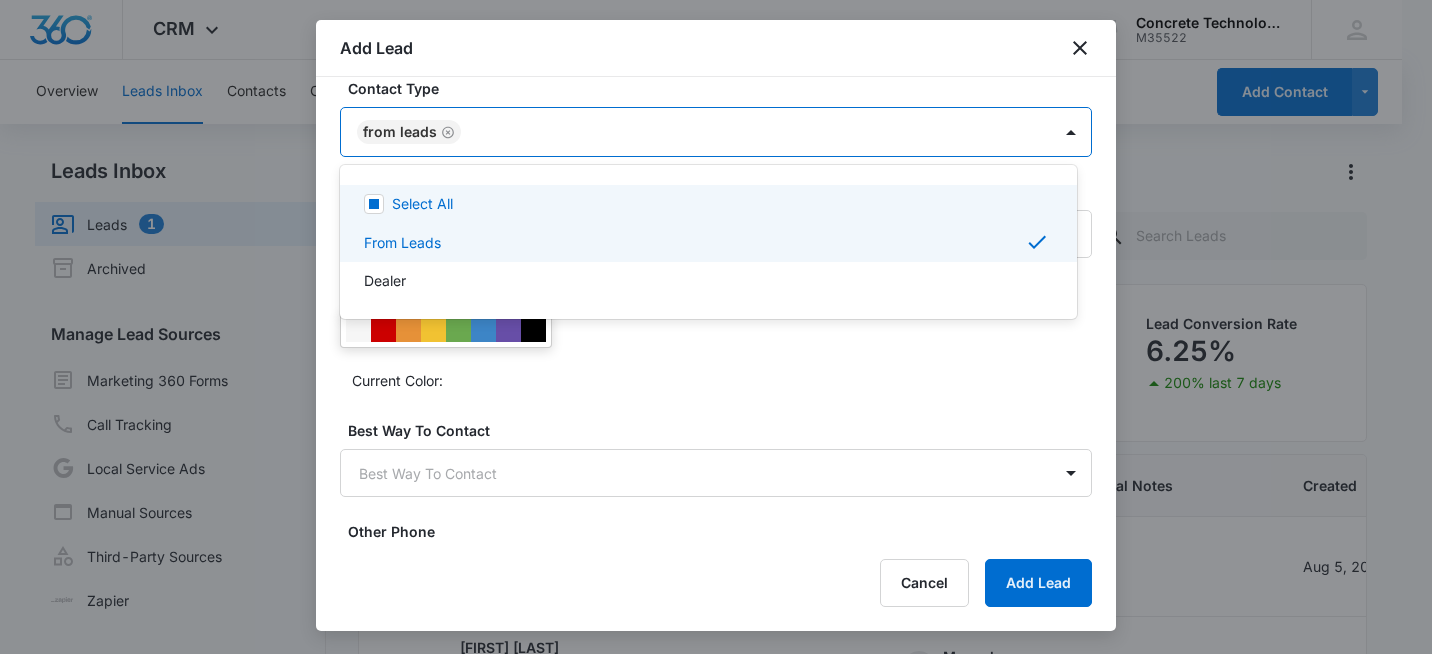 click at bounding box center (716, 327) 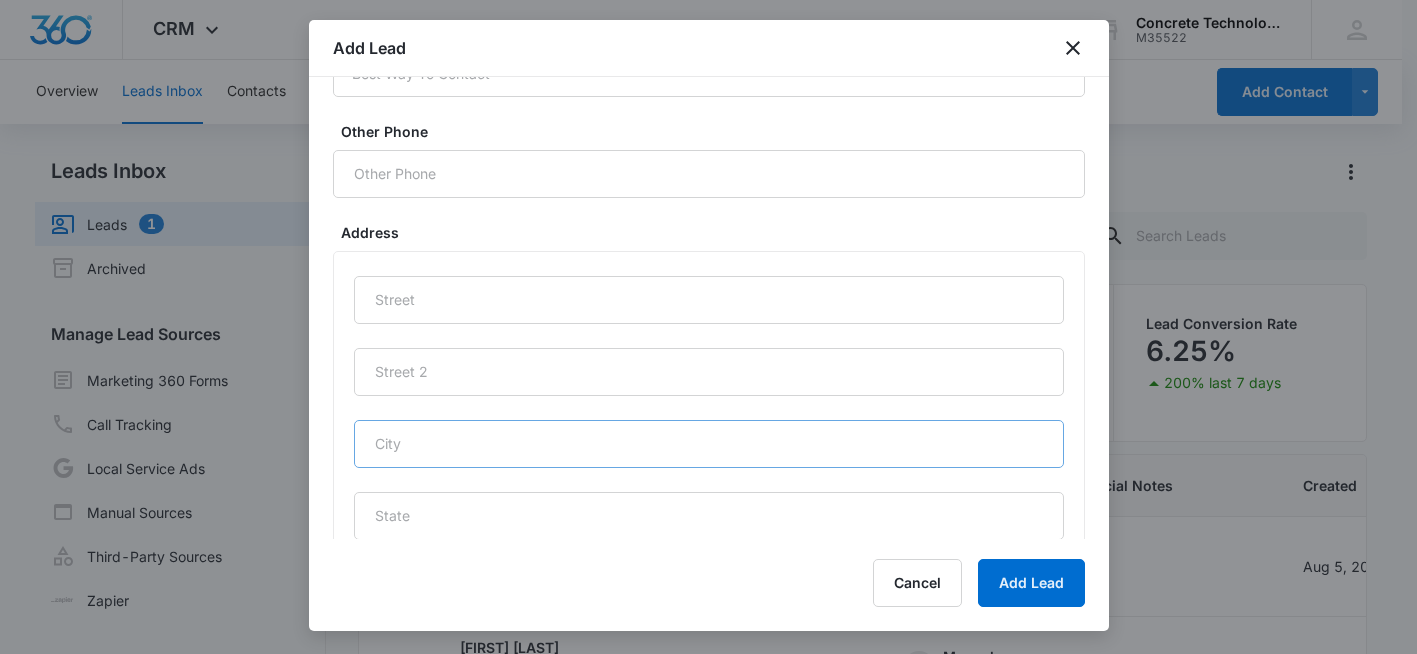 scroll, scrollTop: 900, scrollLeft: 0, axis: vertical 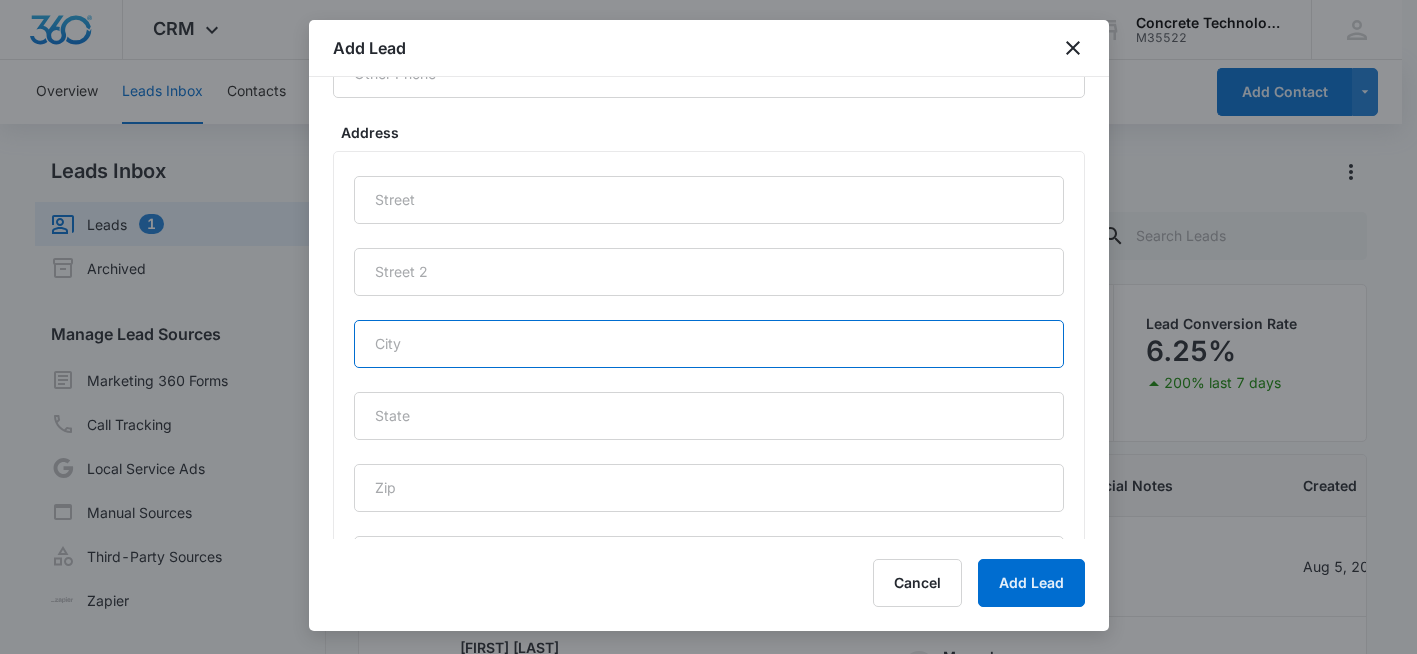 drag, startPoint x: 487, startPoint y: 342, endPoint x: 504, endPoint y: 357, distance: 22.671568 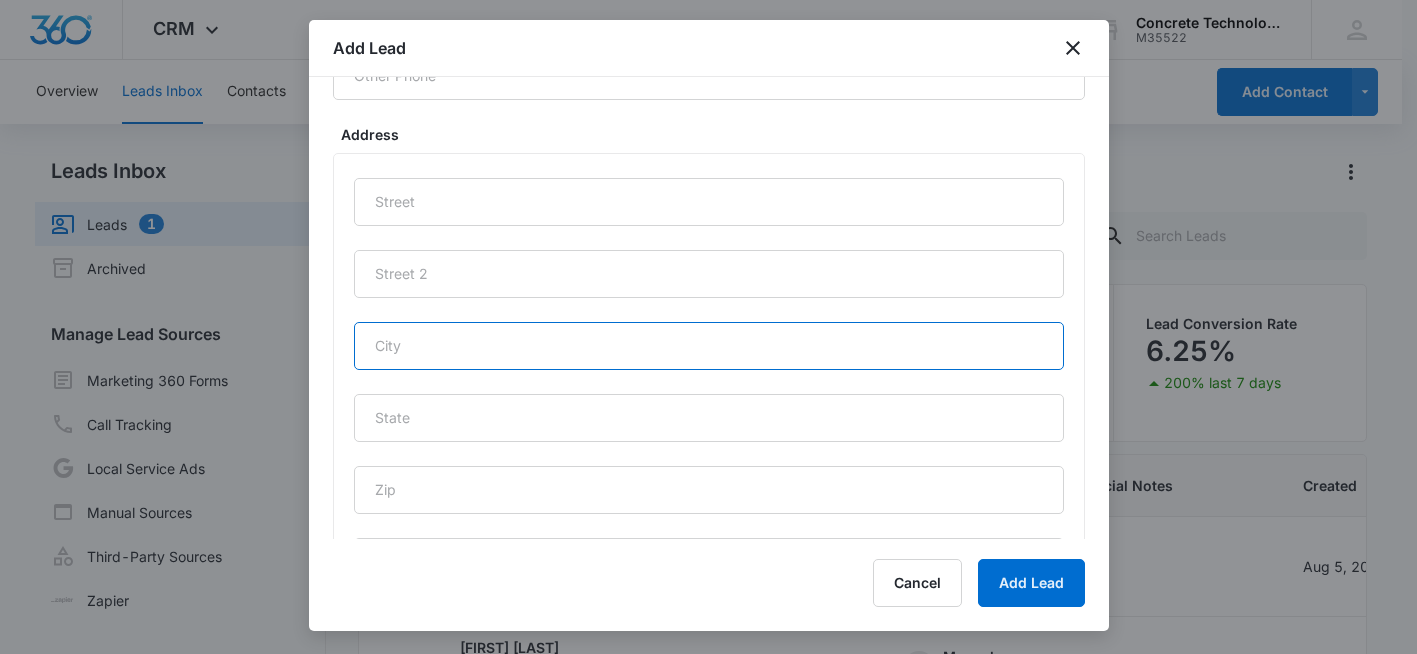 paste on "[CITY]" 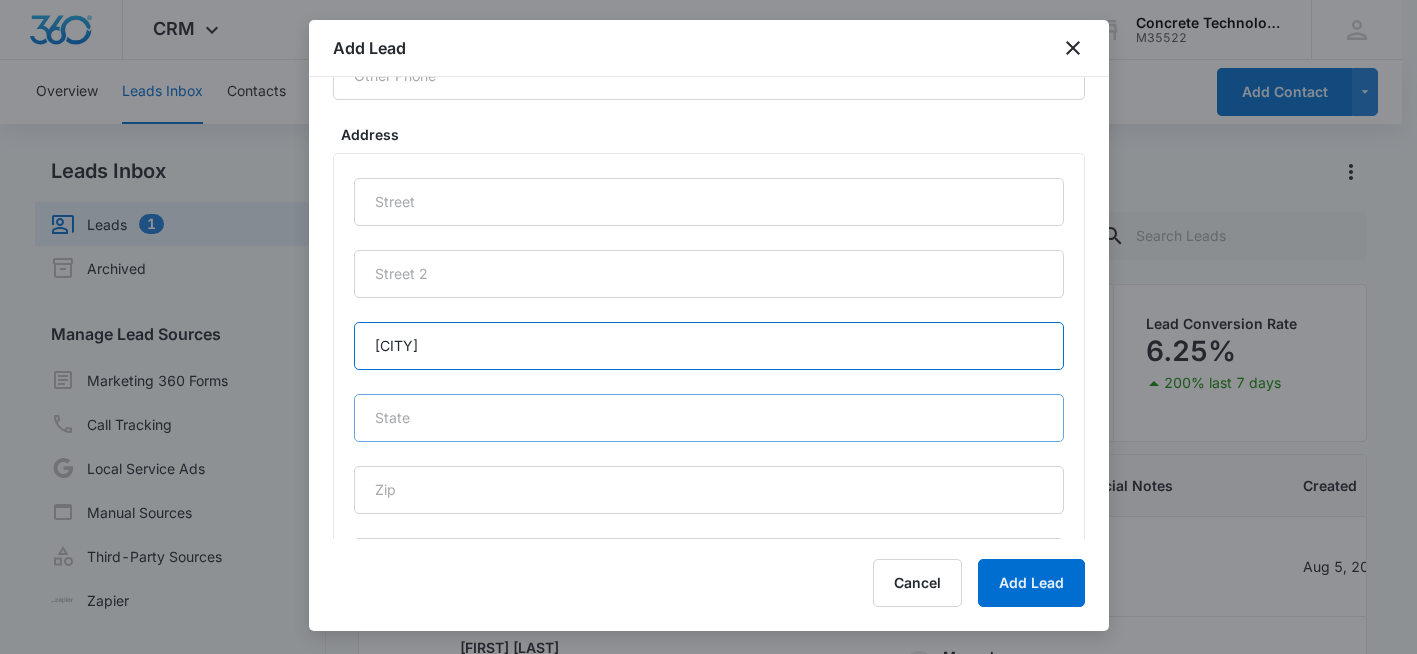 type on "[CITY]" 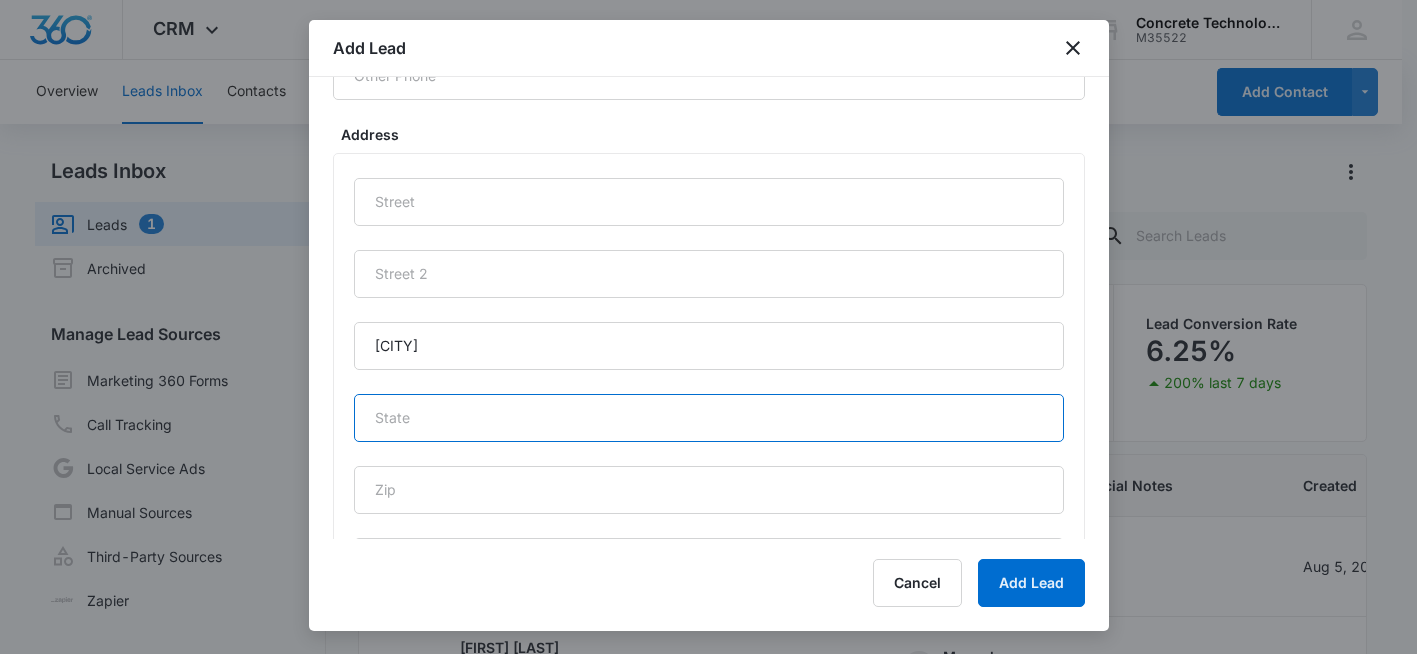 click at bounding box center (709, 418) 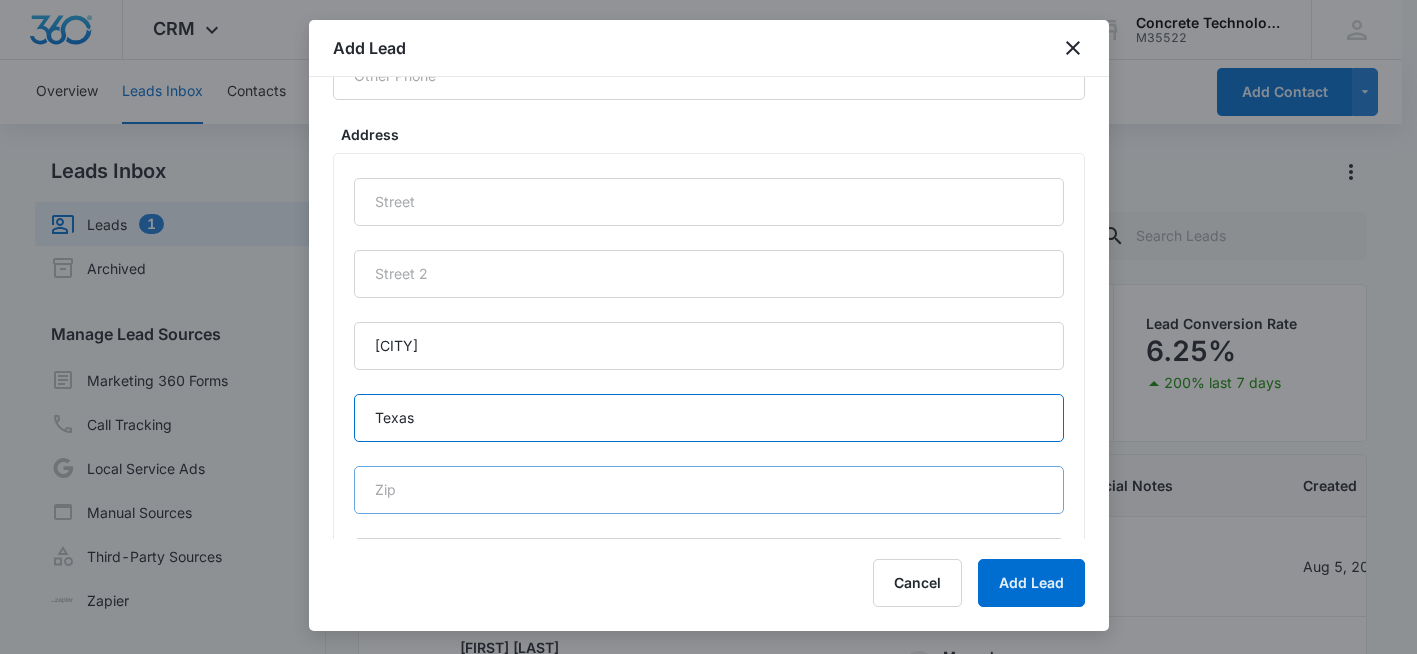 type on "Texas" 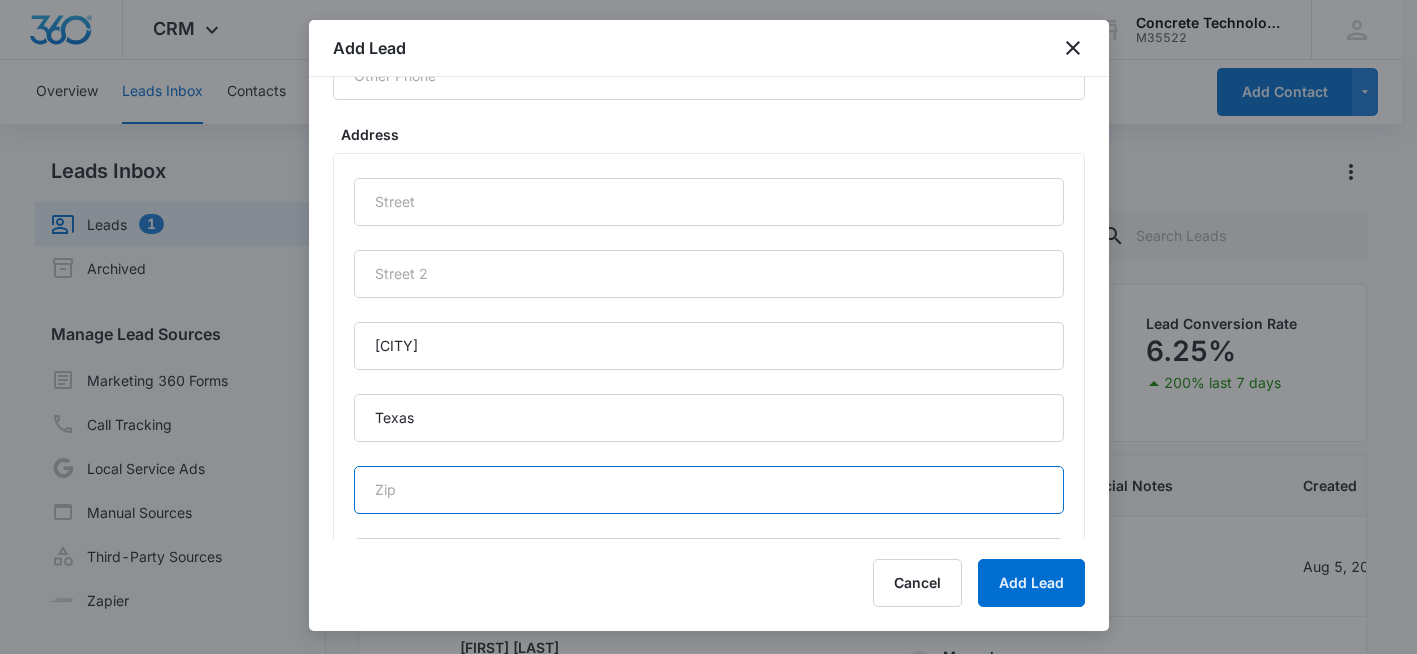 drag, startPoint x: 465, startPoint y: 500, endPoint x: 482, endPoint y: 498, distance: 17.117243 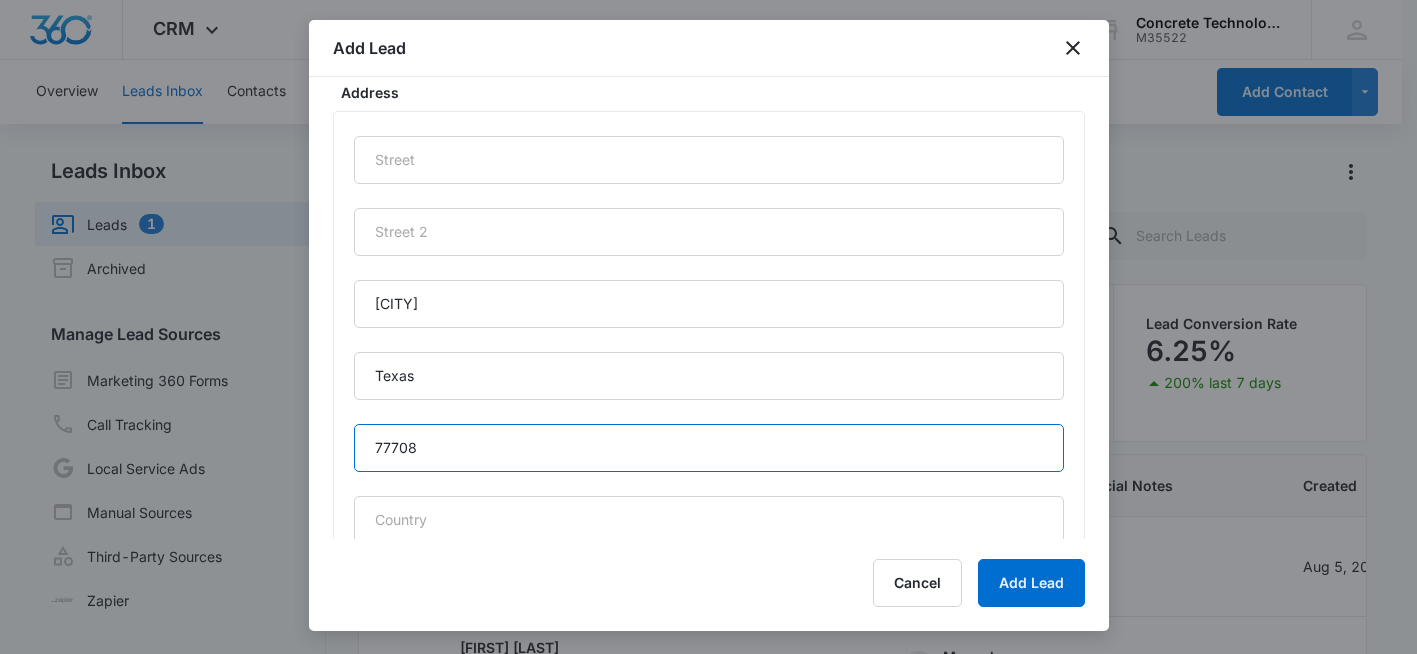scroll, scrollTop: 994, scrollLeft: 0, axis: vertical 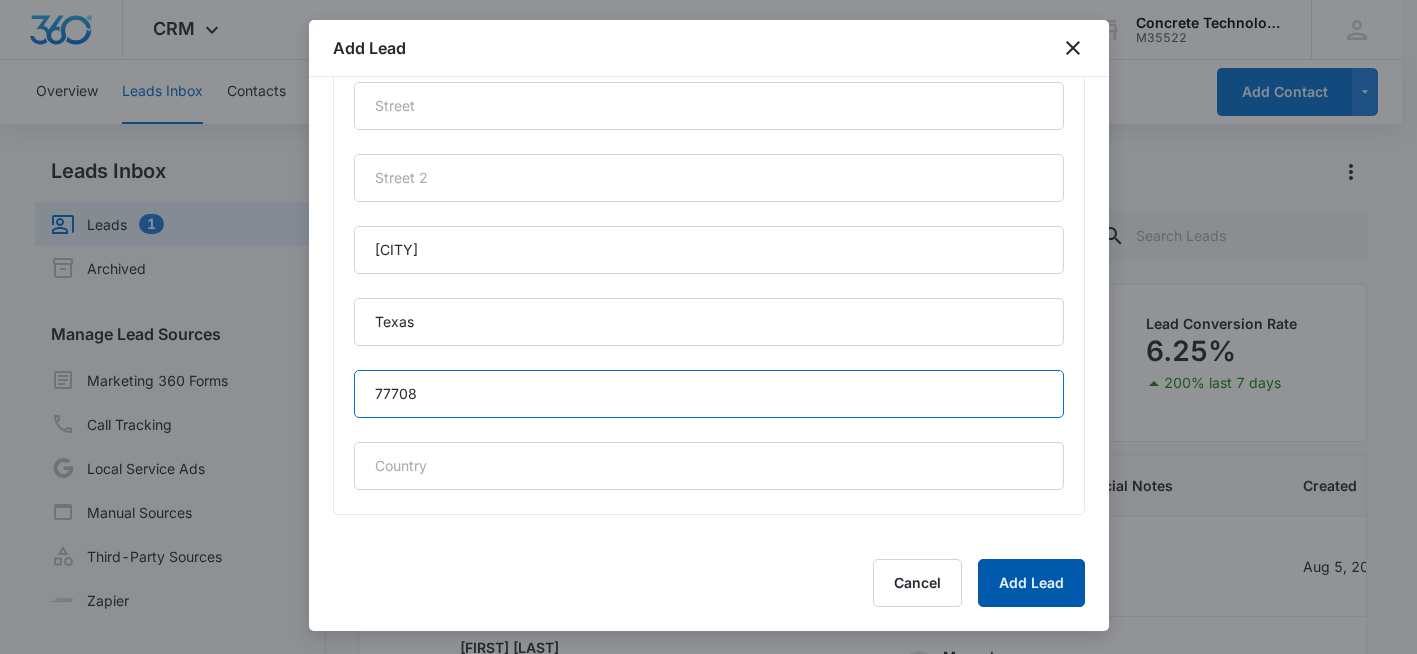 type on "77708" 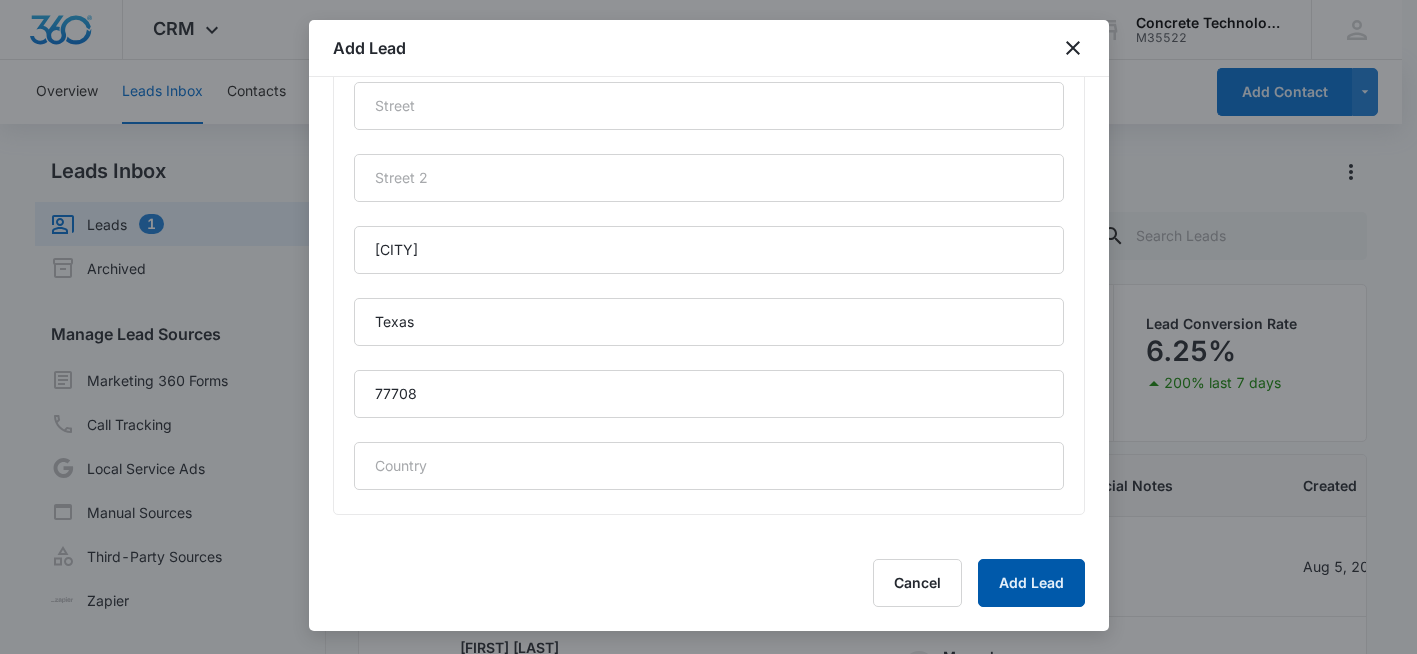 click on "Add Lead" at bounding box center (1031, 583) 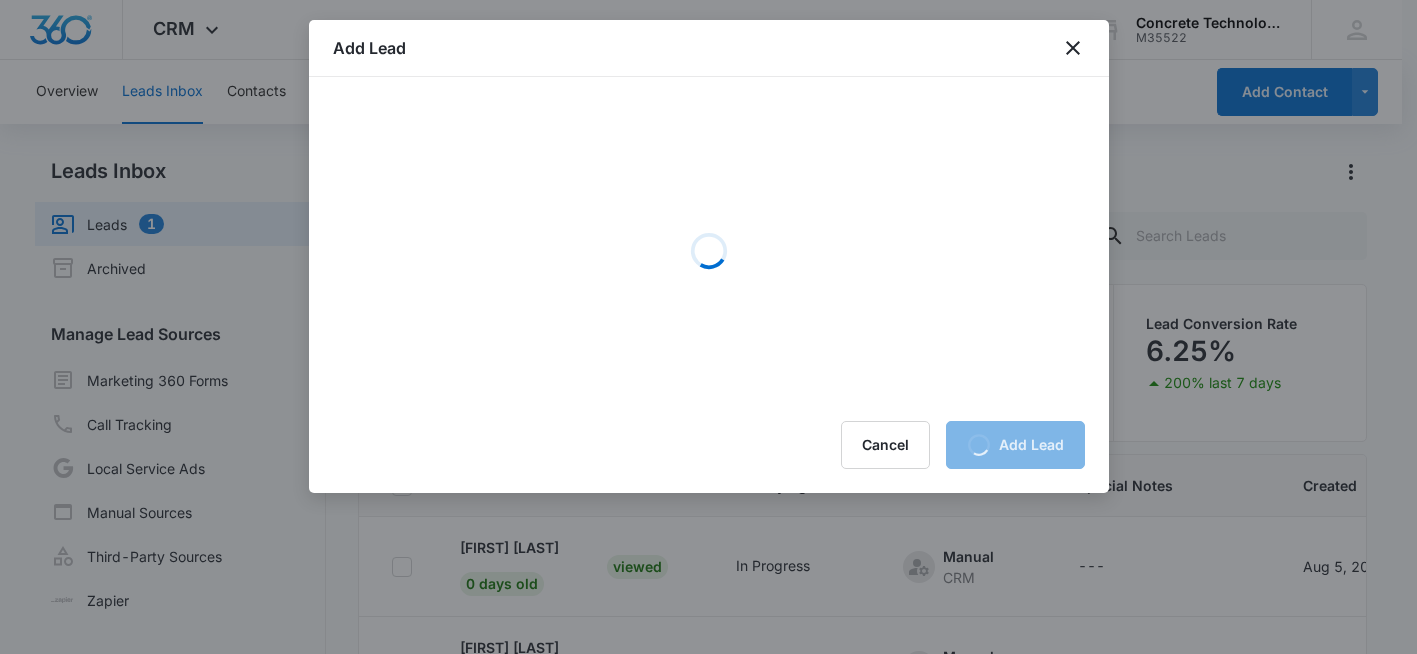 scroll, scrollTop: 0, scrollLeft: 0, axis: both 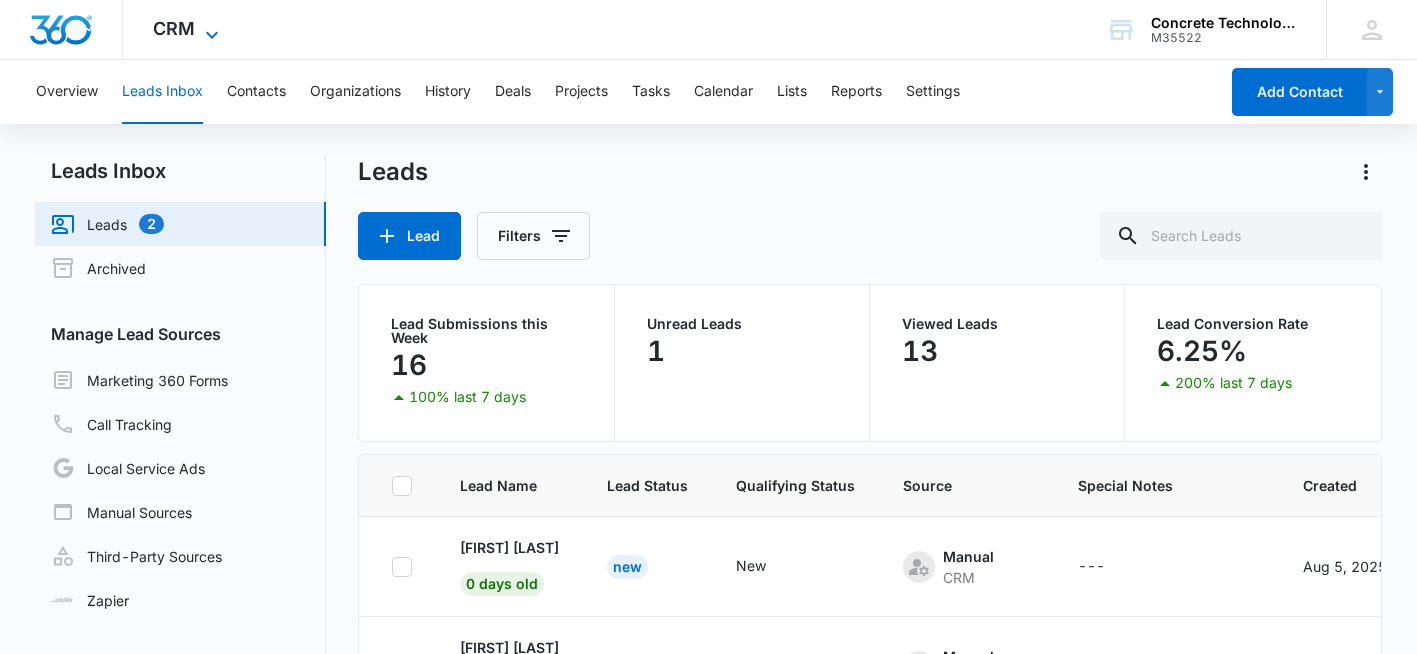 click on "CRM" at bounding box center [174, 28] 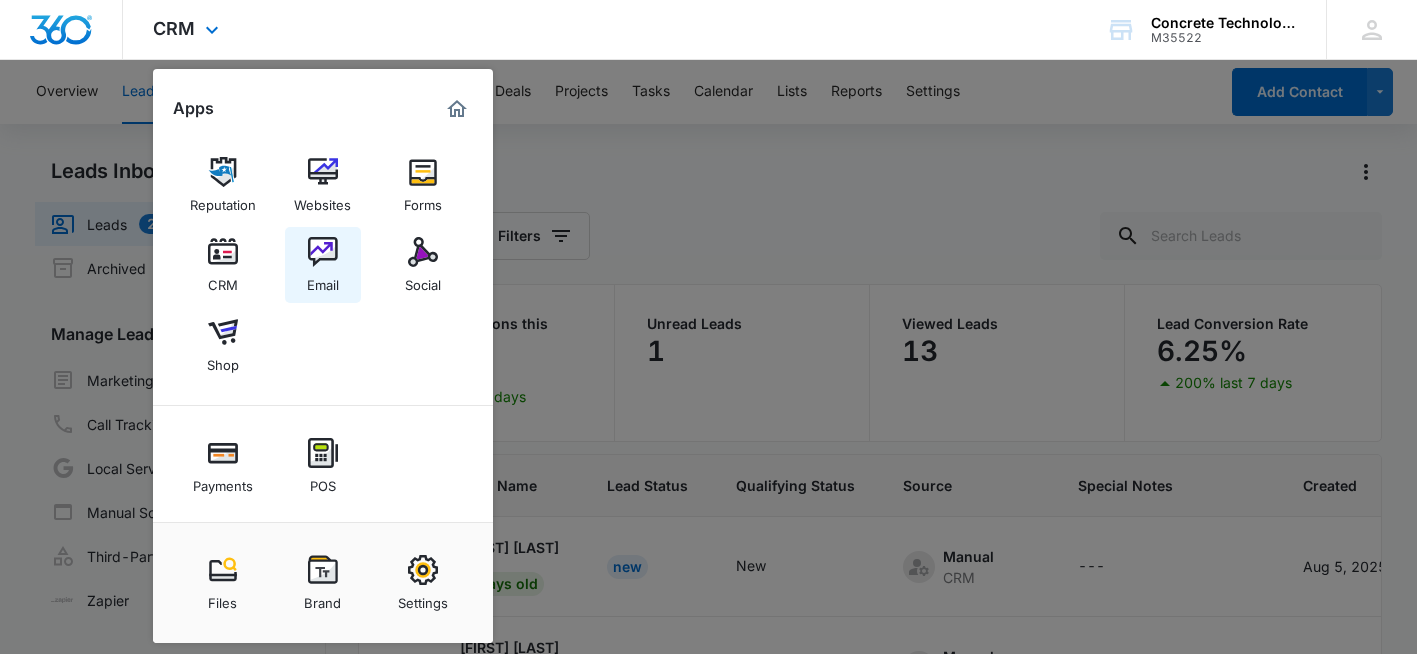 click at bounding box center (323, 252) 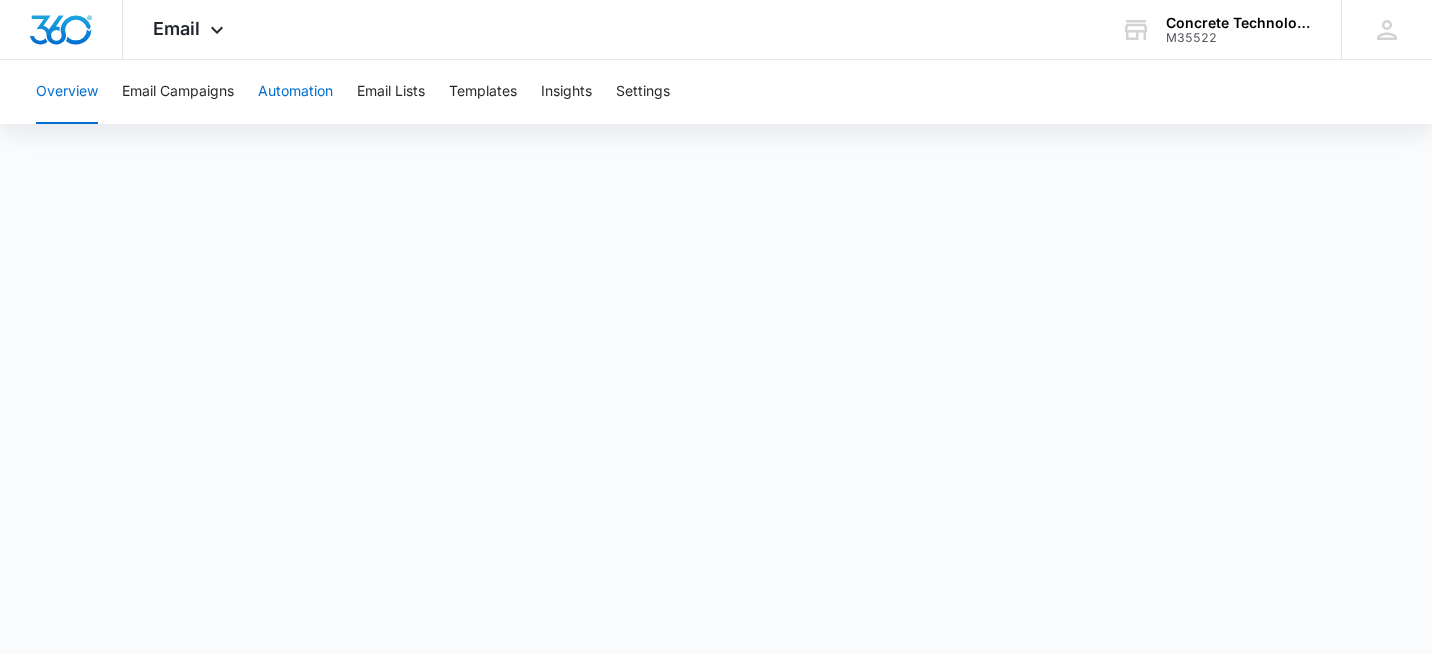 click on "Automation" at bounding box center [295, 92] 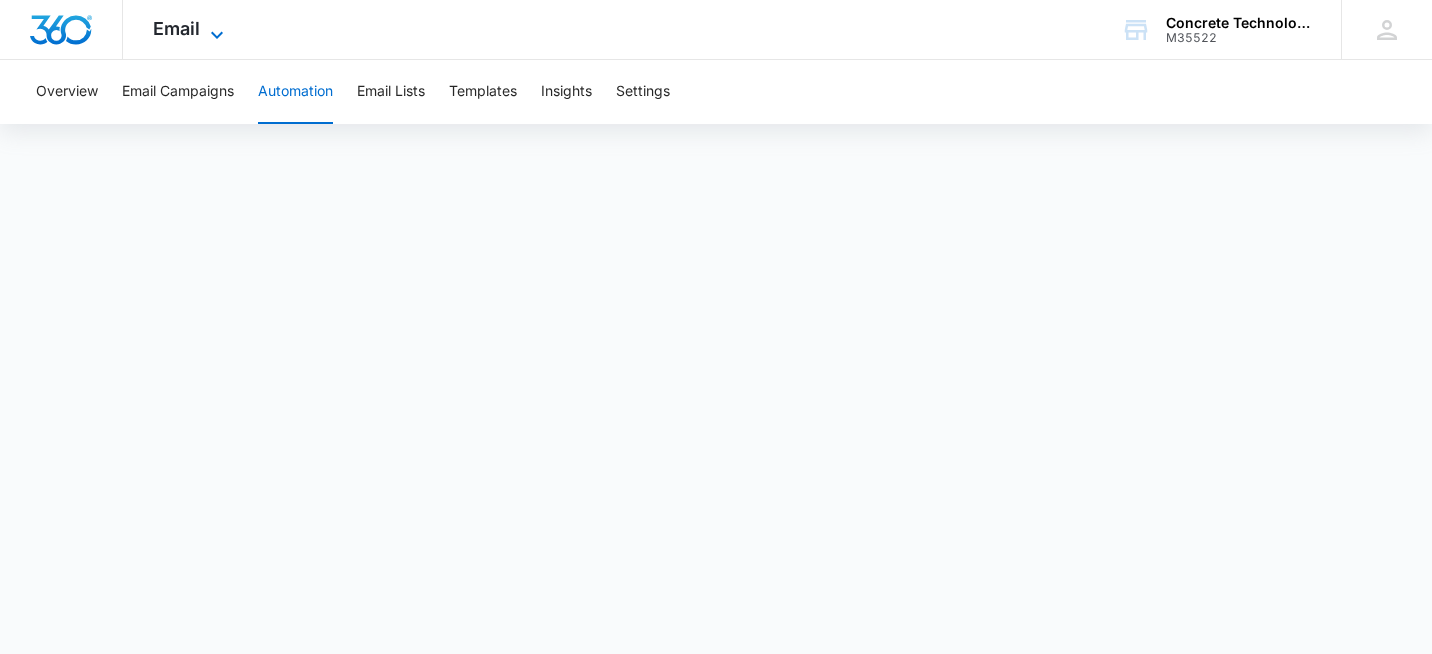 click on "Email" at bounding box center (176, 28) 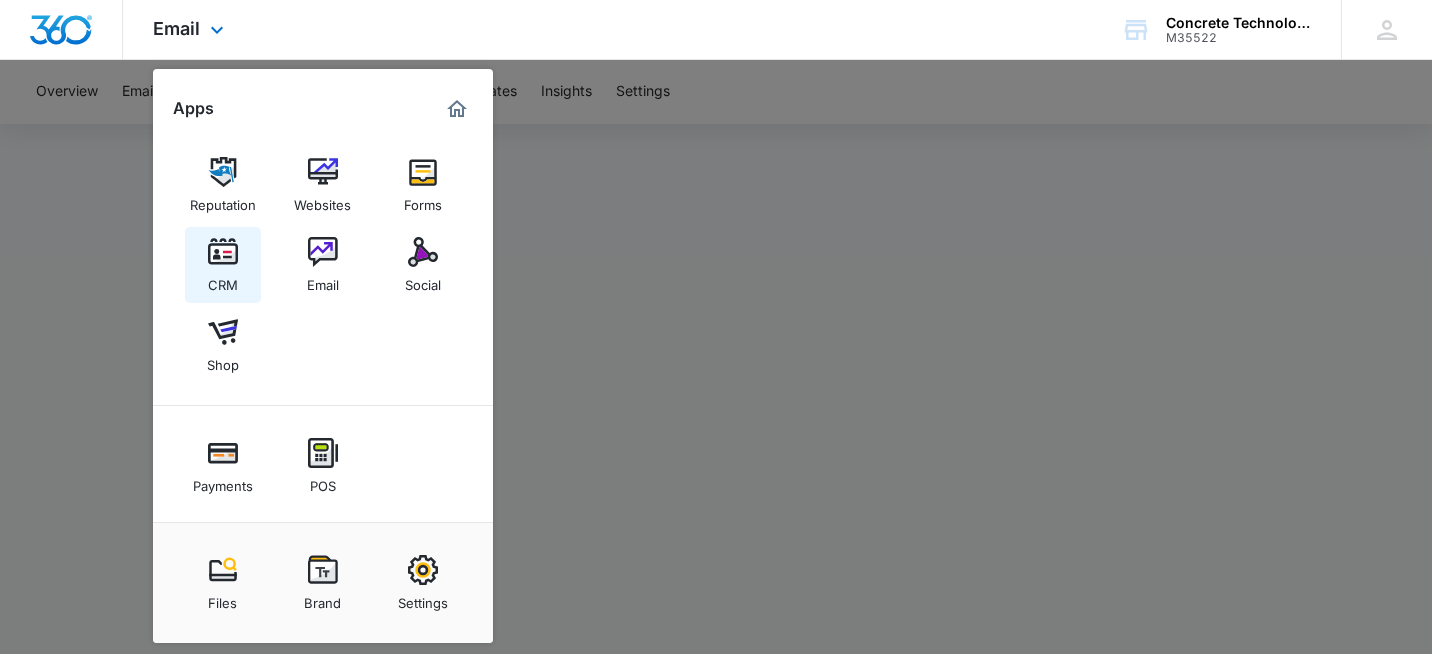 click at bounding box center (223, 252) 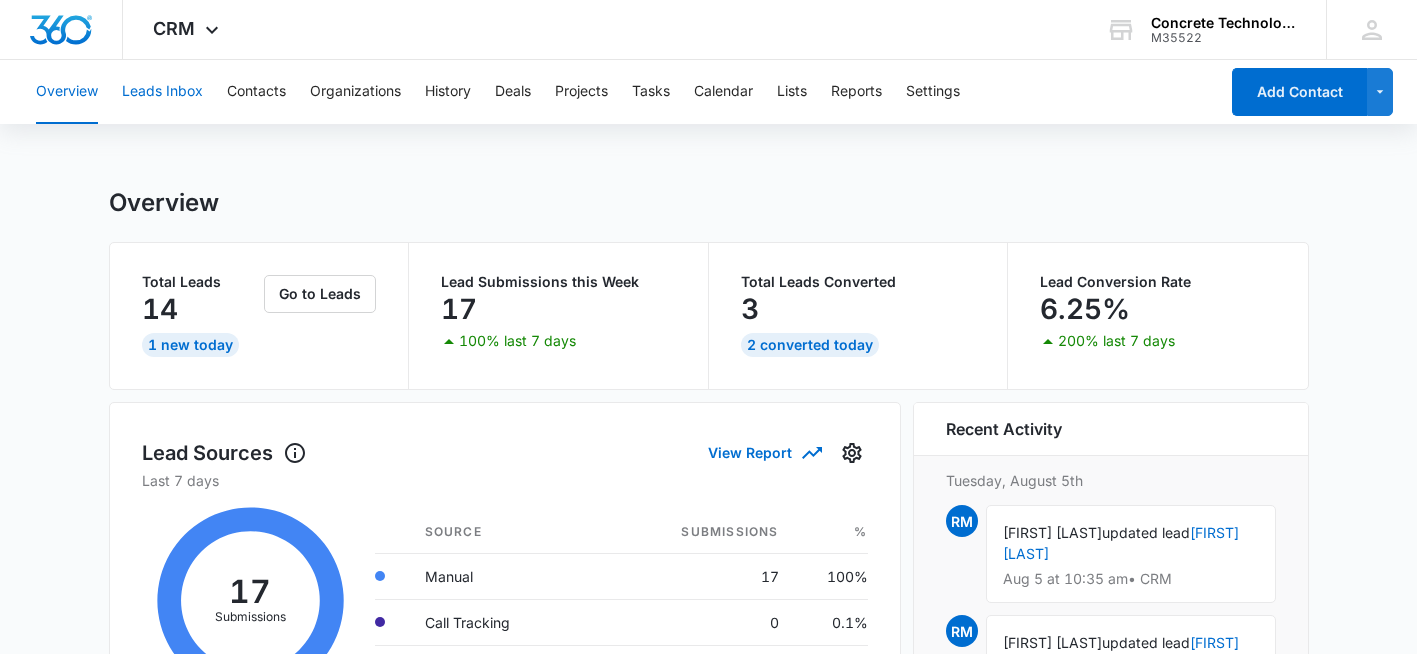 click on "Leads Inbox" at bounding box center [162, 92] 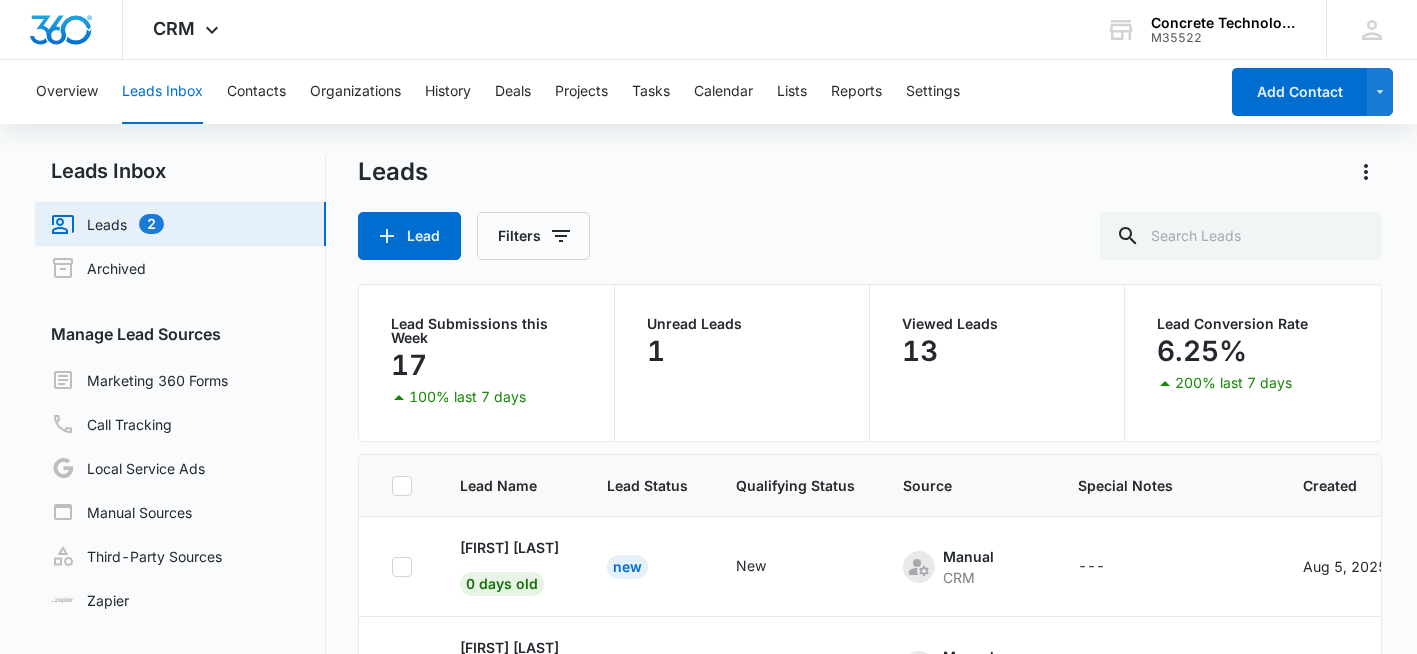 scroll, scrollTop: 579, scrollLeft: 0, axis: vertical 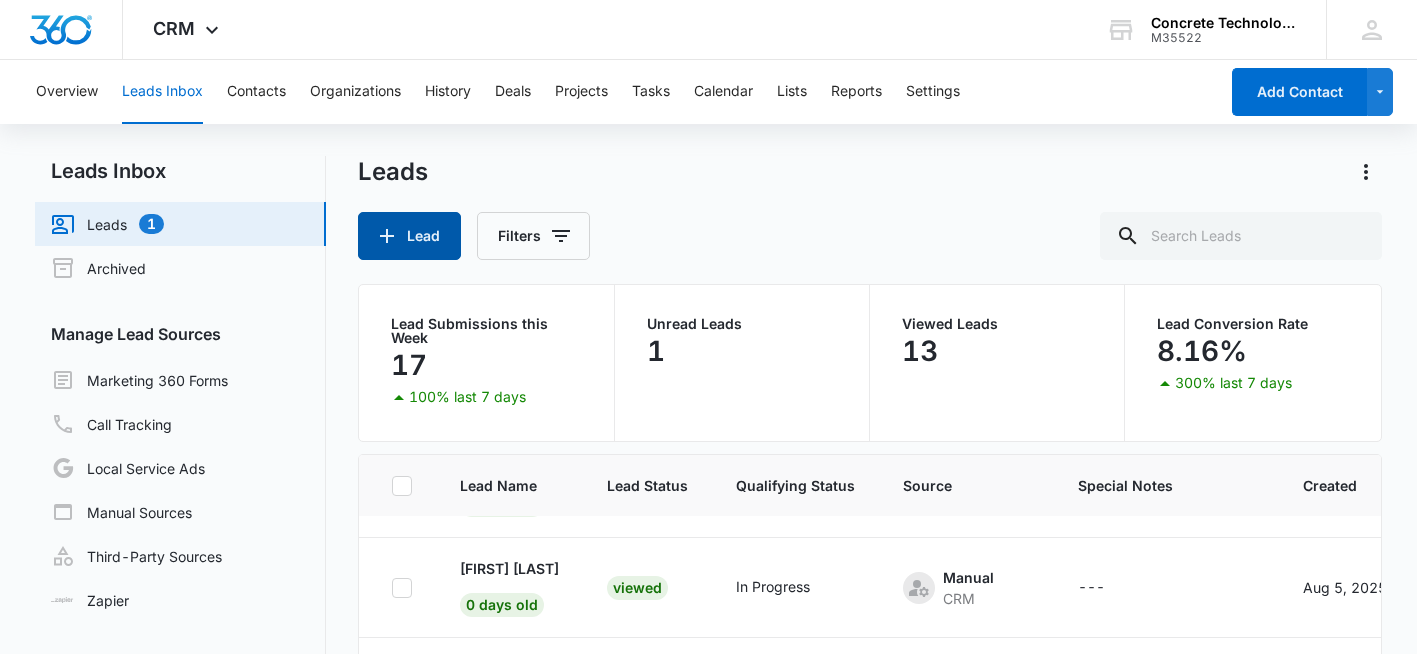 click on "Lead" at bounding box center [409, 236] 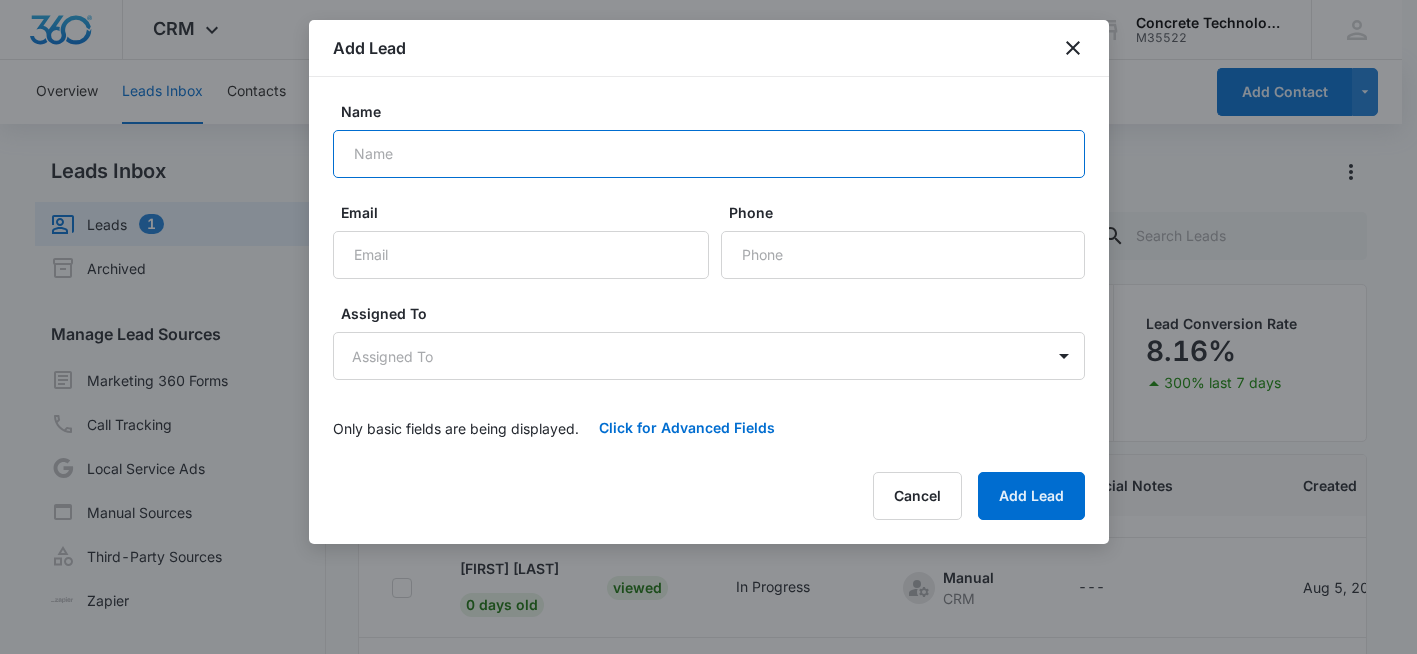 scroll, scrollTop: 479, scrollLeft: 0, axis: vertical 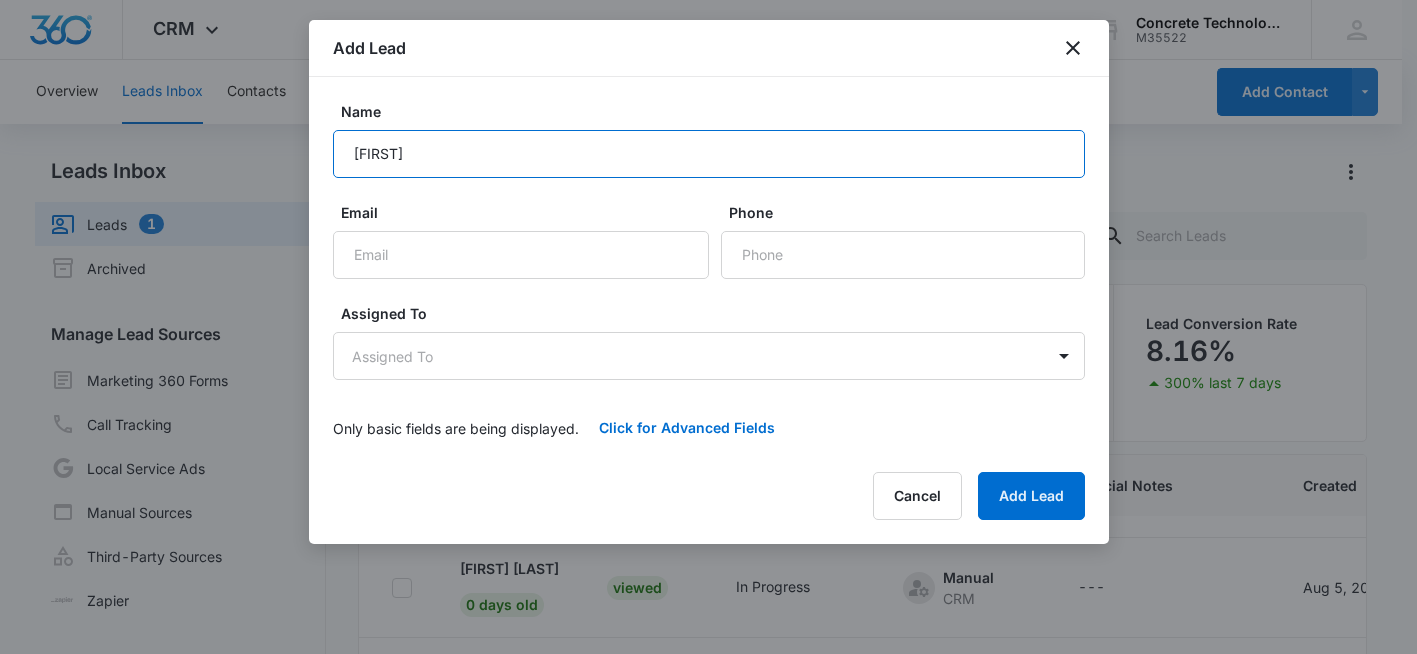 click on "[FIRST]" at bounding box center (709, 154) 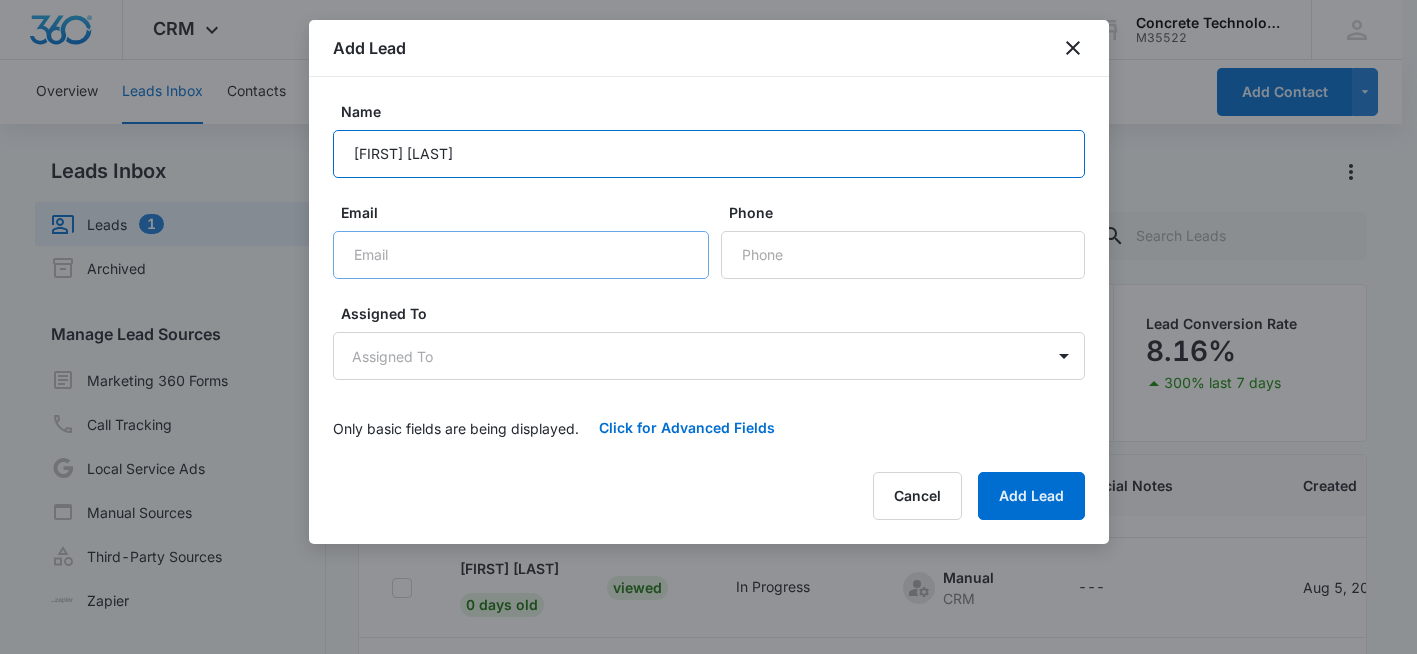 type on "[FIRST] [LAST]" 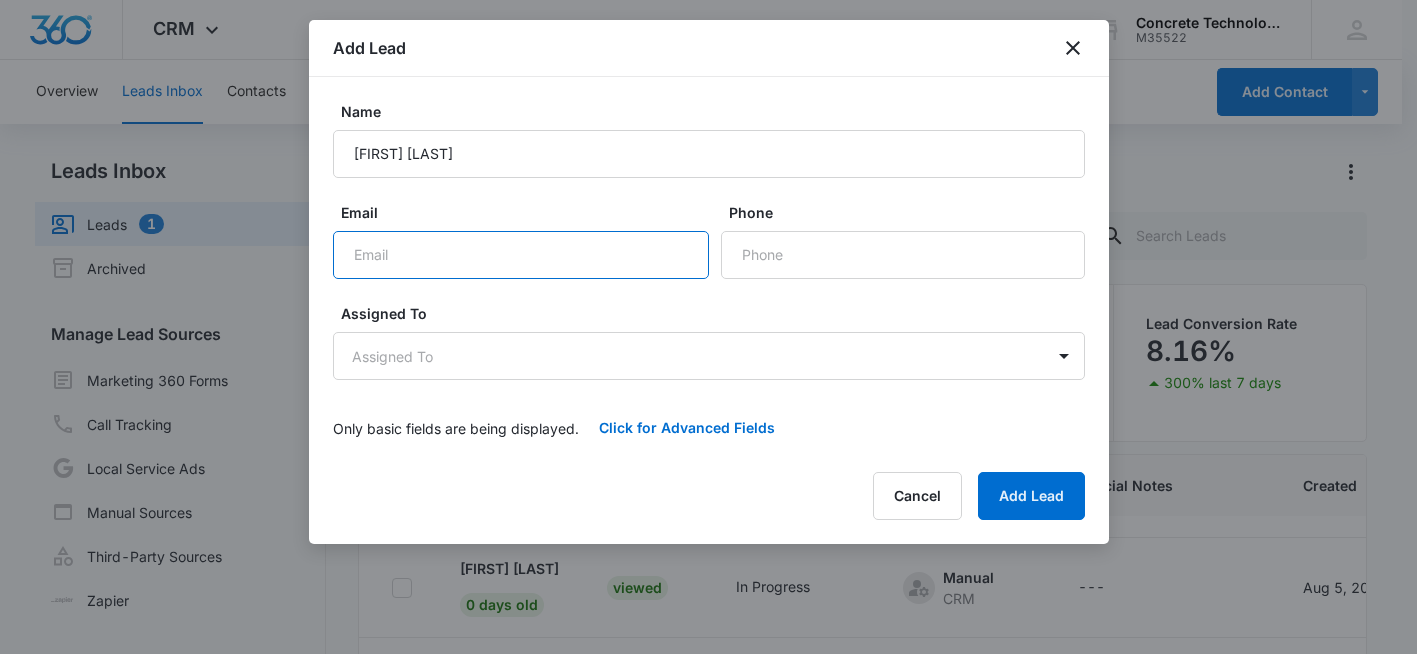click on "Email" at bounding box center (521, 255) 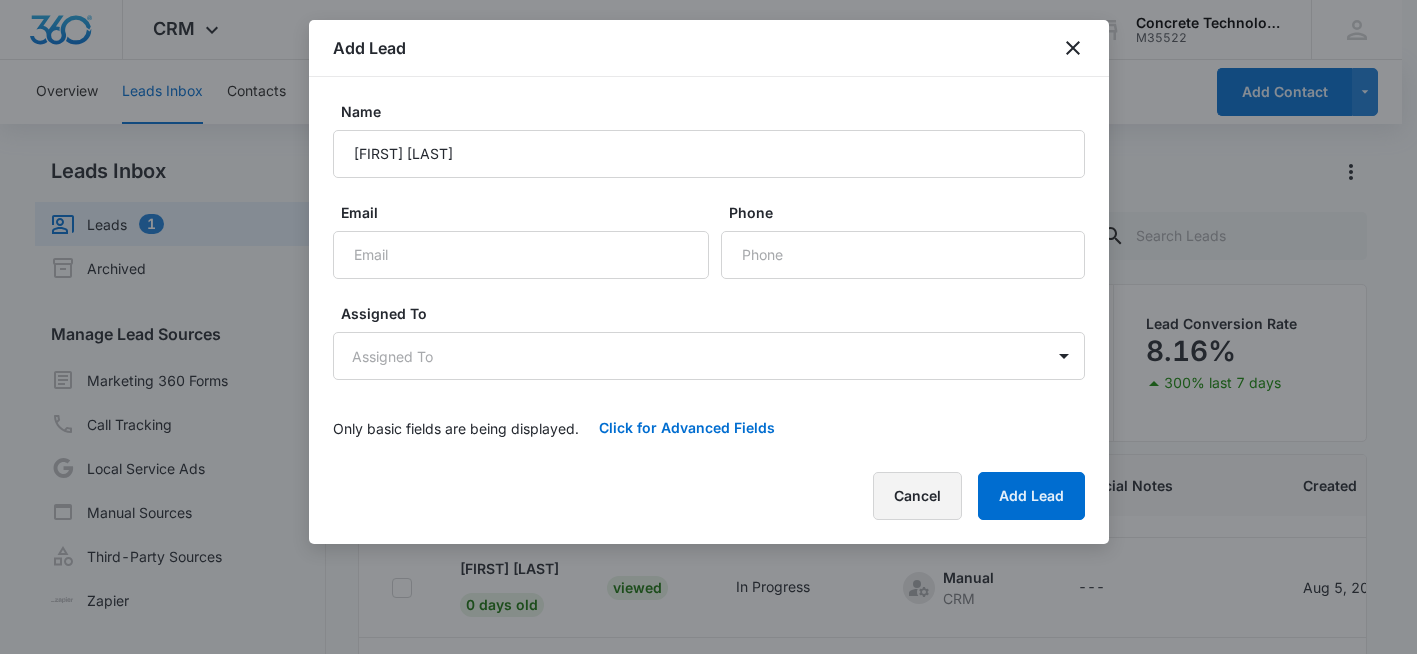 click on "Cancel" at bounding box center (917, 496) 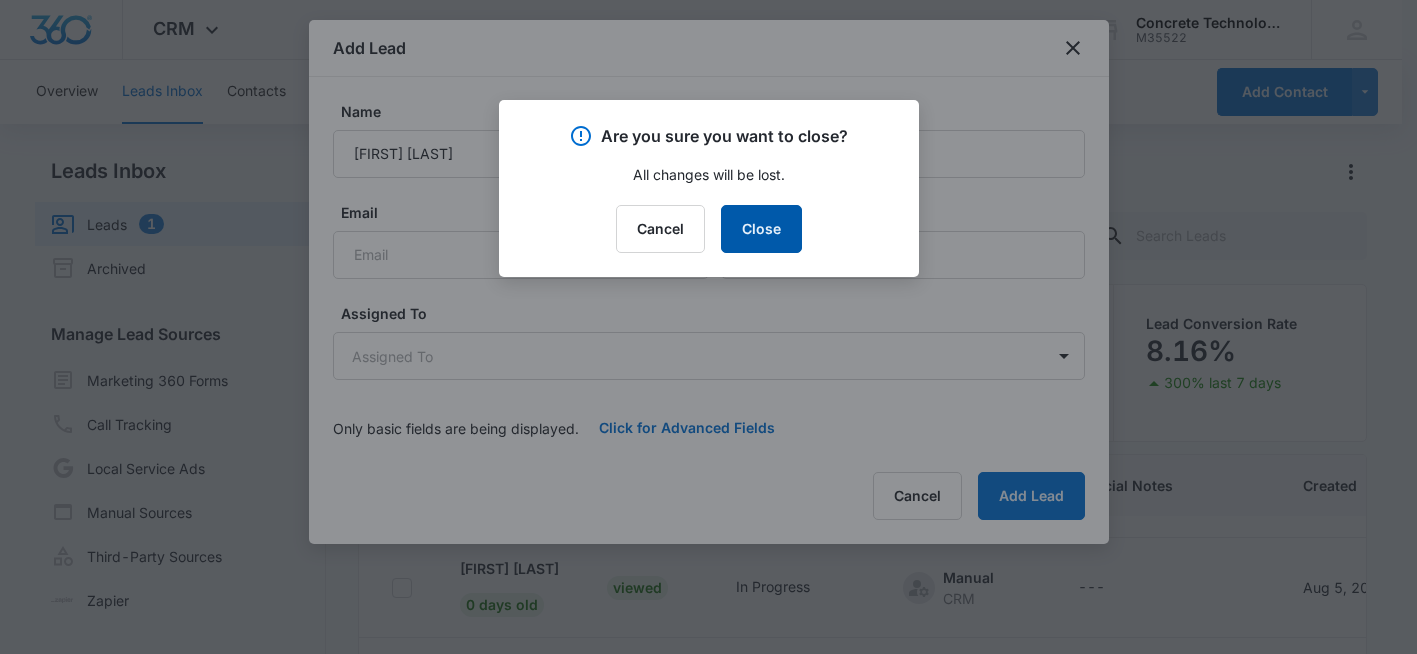 drag, startPoint x: 758, startPoint y: 228, endPoint x: 471, endPoint y: 252, distance: 288.00174 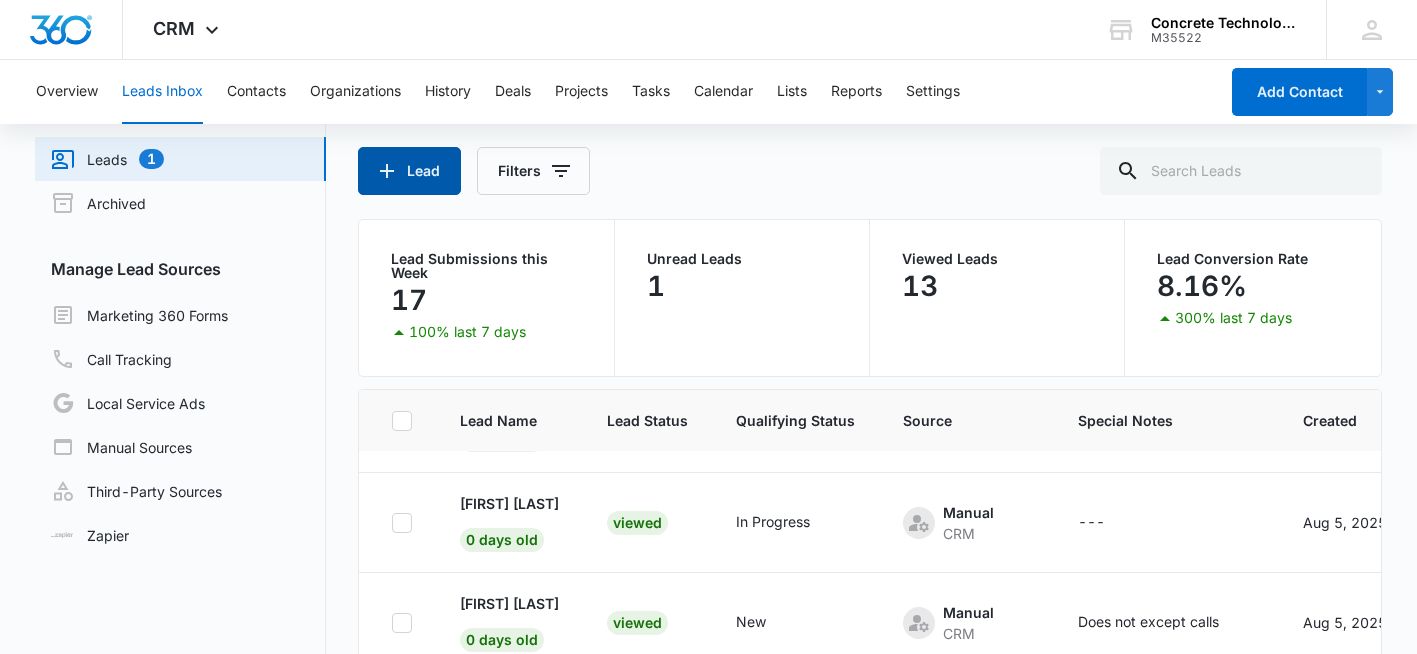 scroll, scrollTop: 168, scrollLeft: 0, axis: vertical 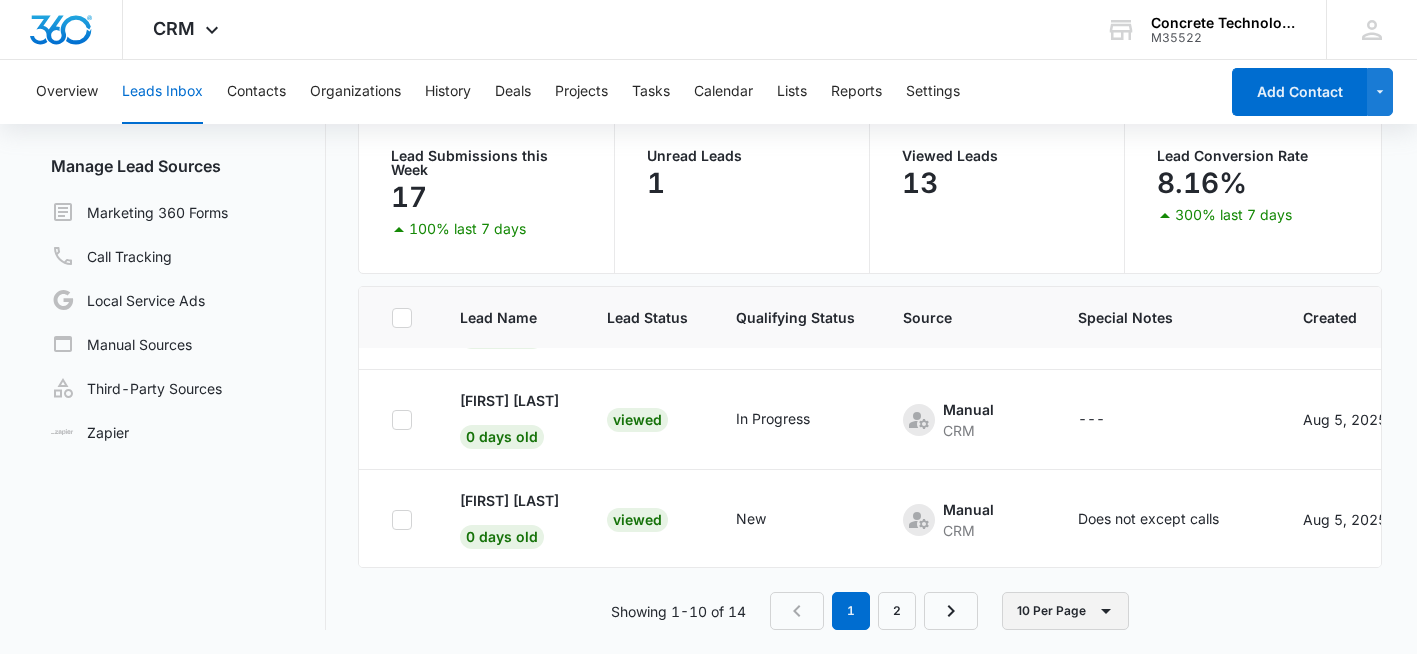 click 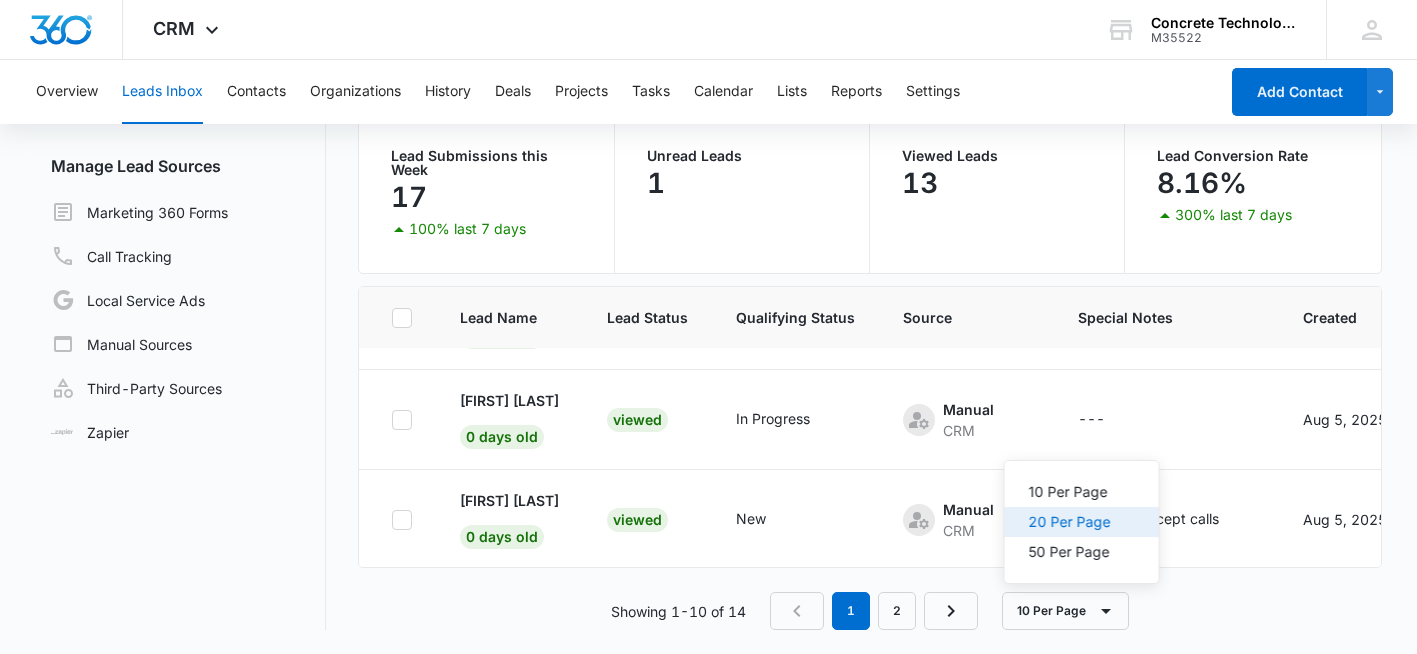 click on "20   Per Page" at bounding box center [1070, 522] 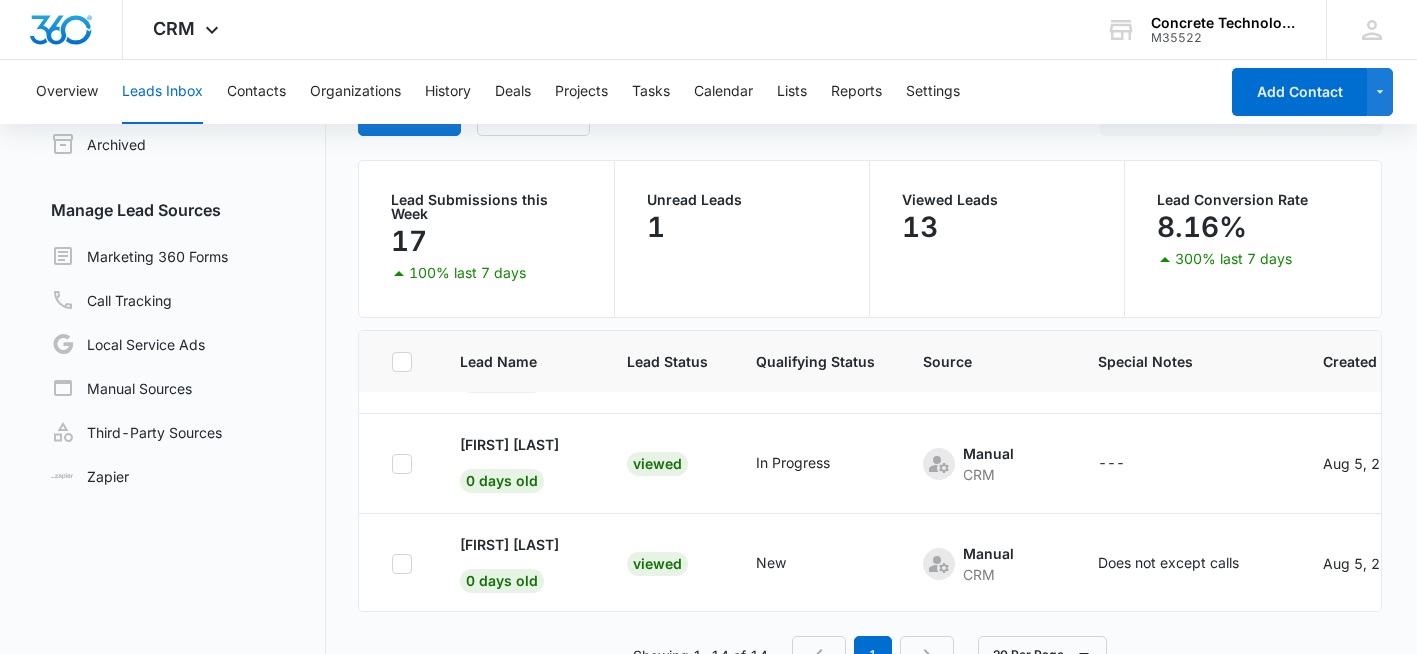 scroll, scrollTop: 168, scrollLeft: 0, axis: vertical 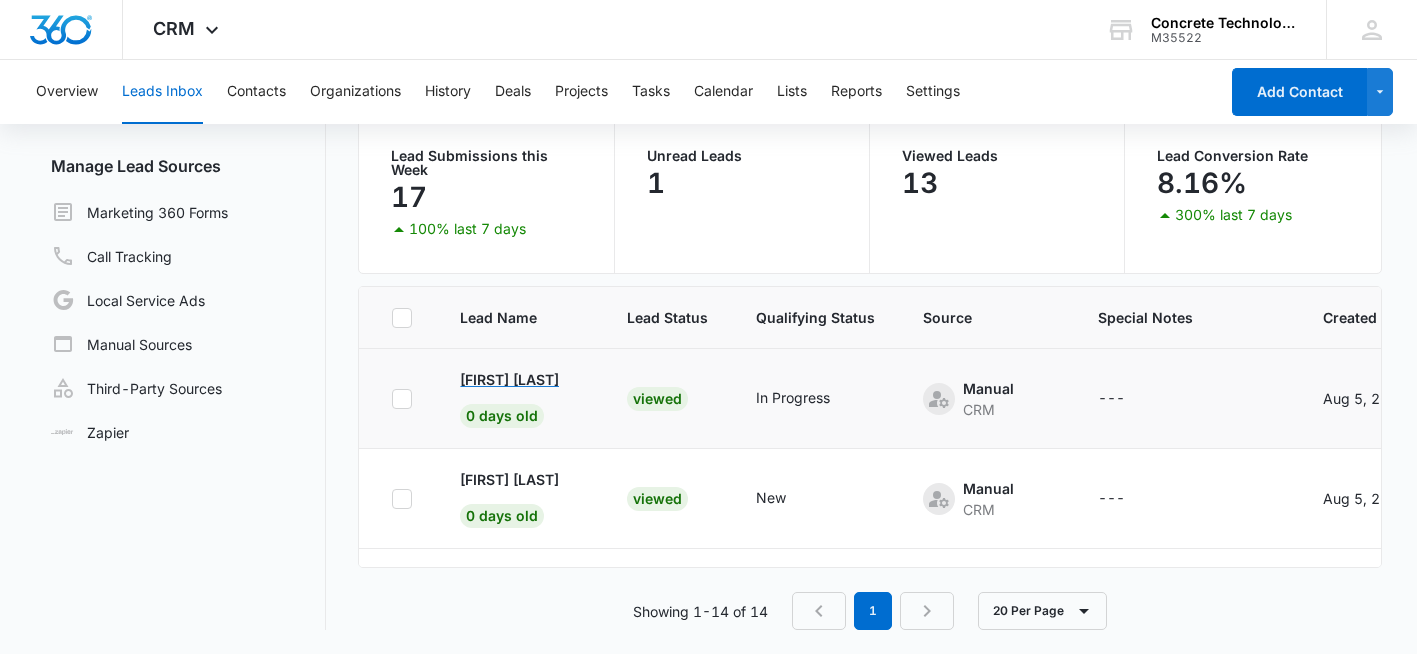 click on "[FIRST] [LAST]" at bounding box center (509, 379) 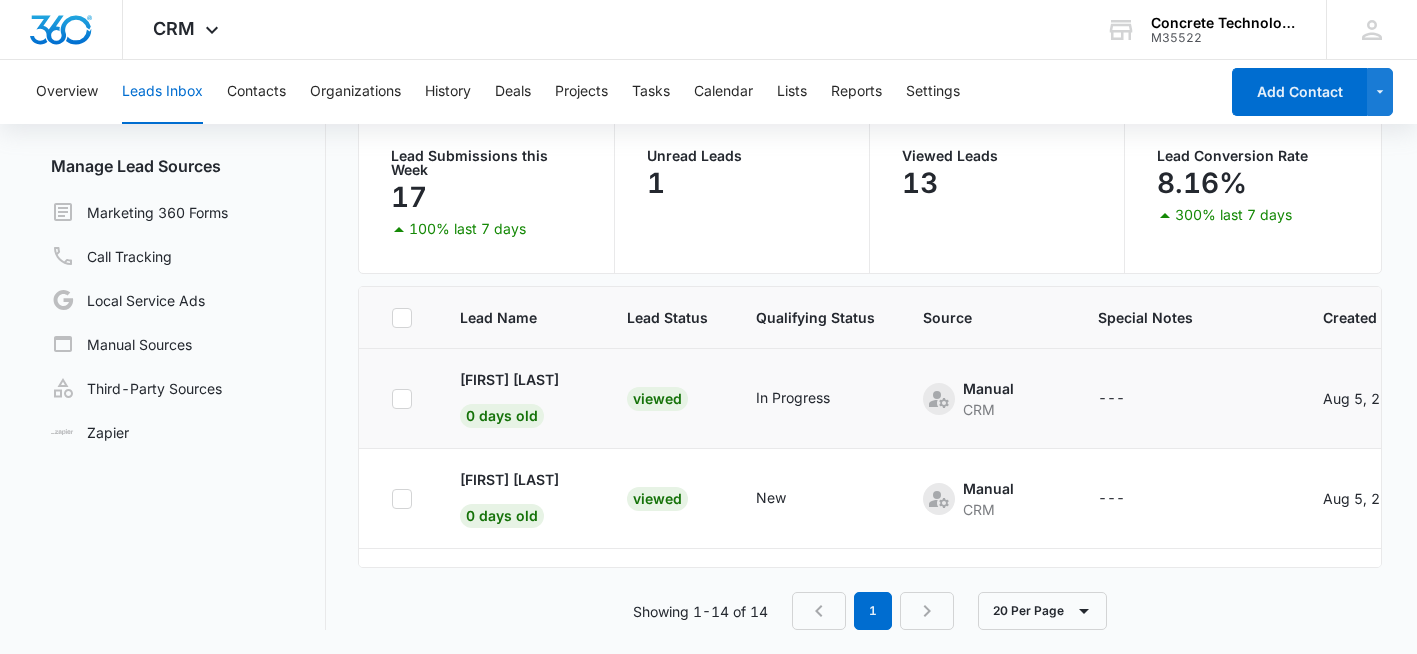 scroll, scrollTop: 0, scrollLeft: 0, axis: both 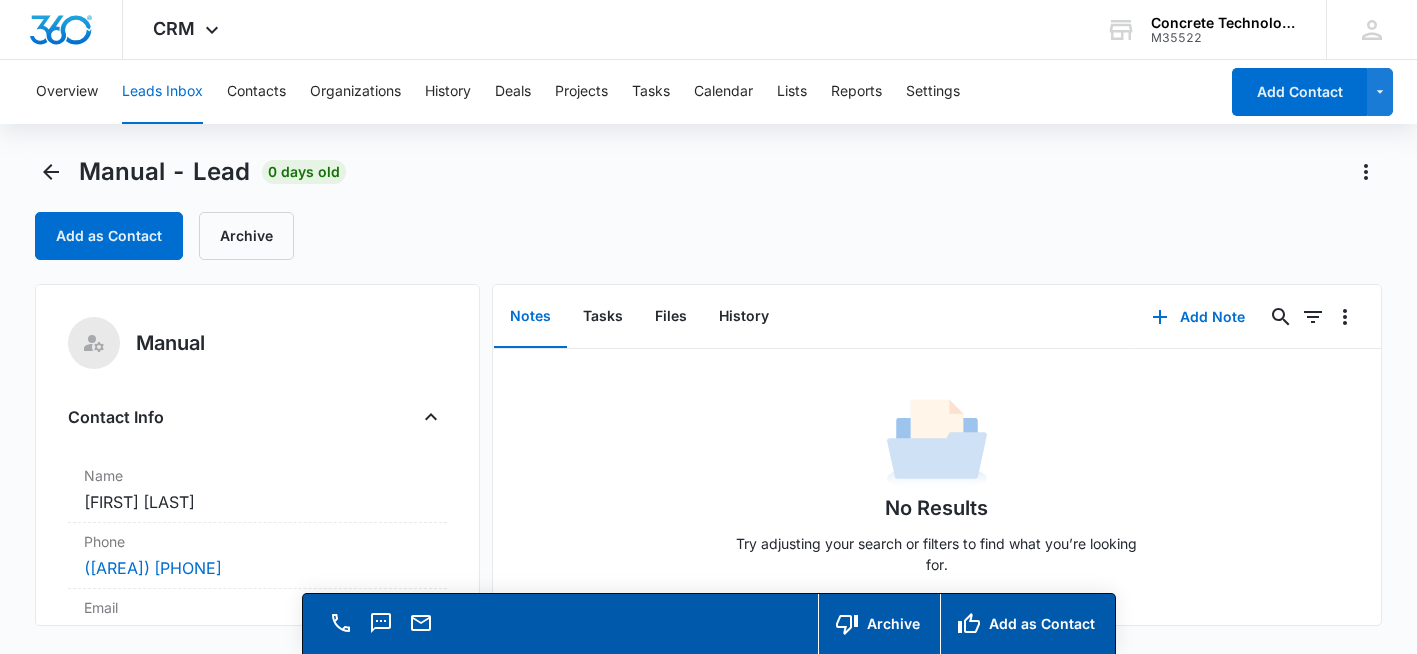 click on "Leads Inbox" at bounding box center (162, 92) 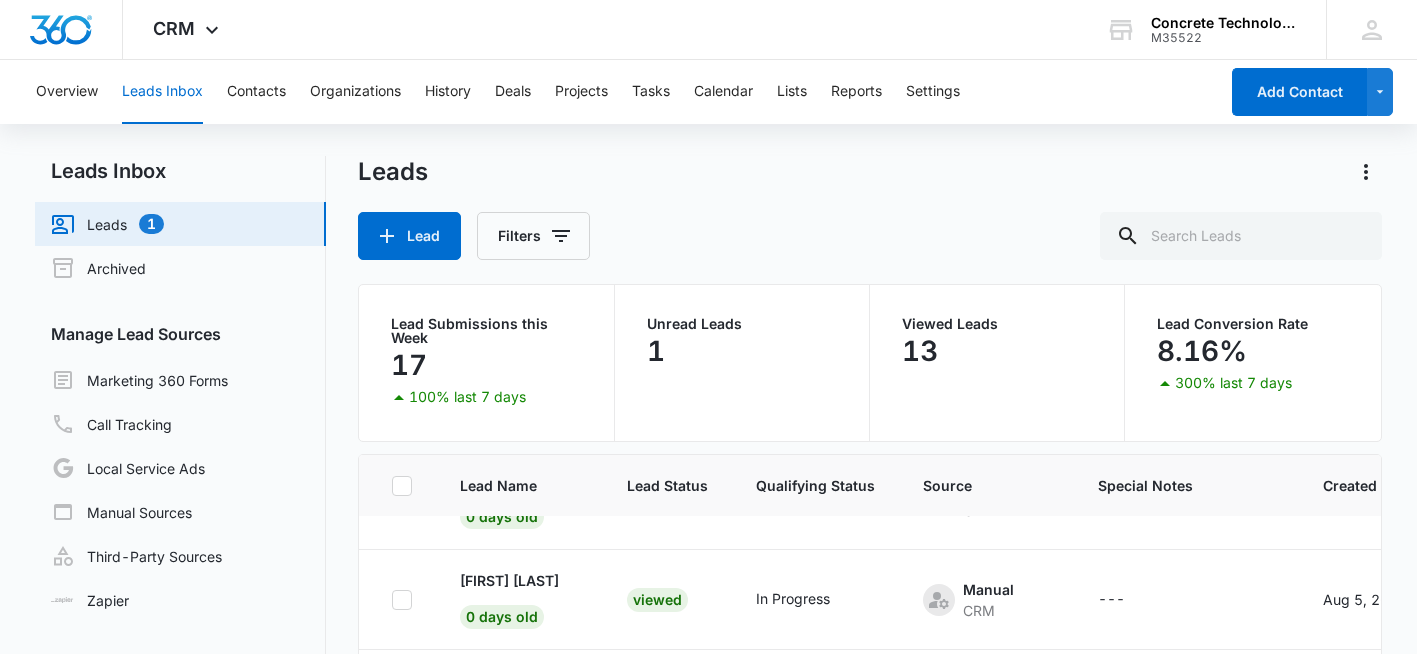 scroll, scrollTop: 0, scrollLeft: 0, axis: both 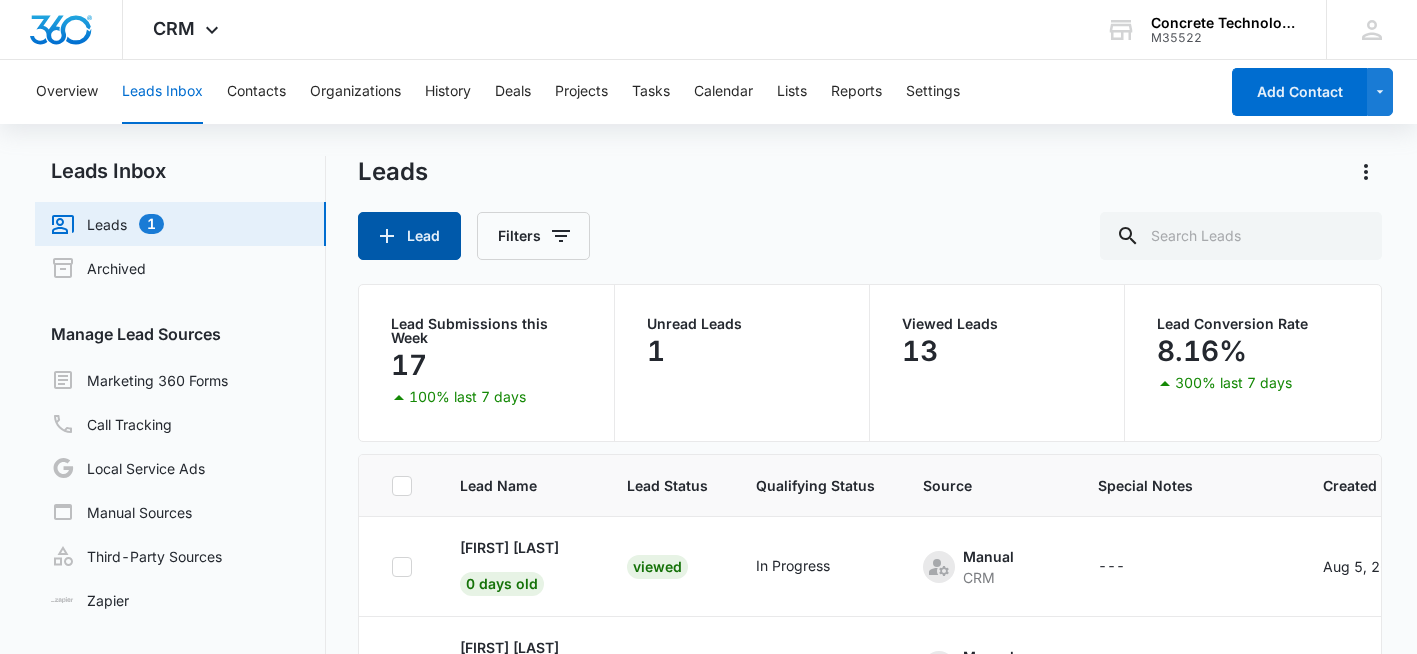 click on "Lead" at bounding box center [409, 236] 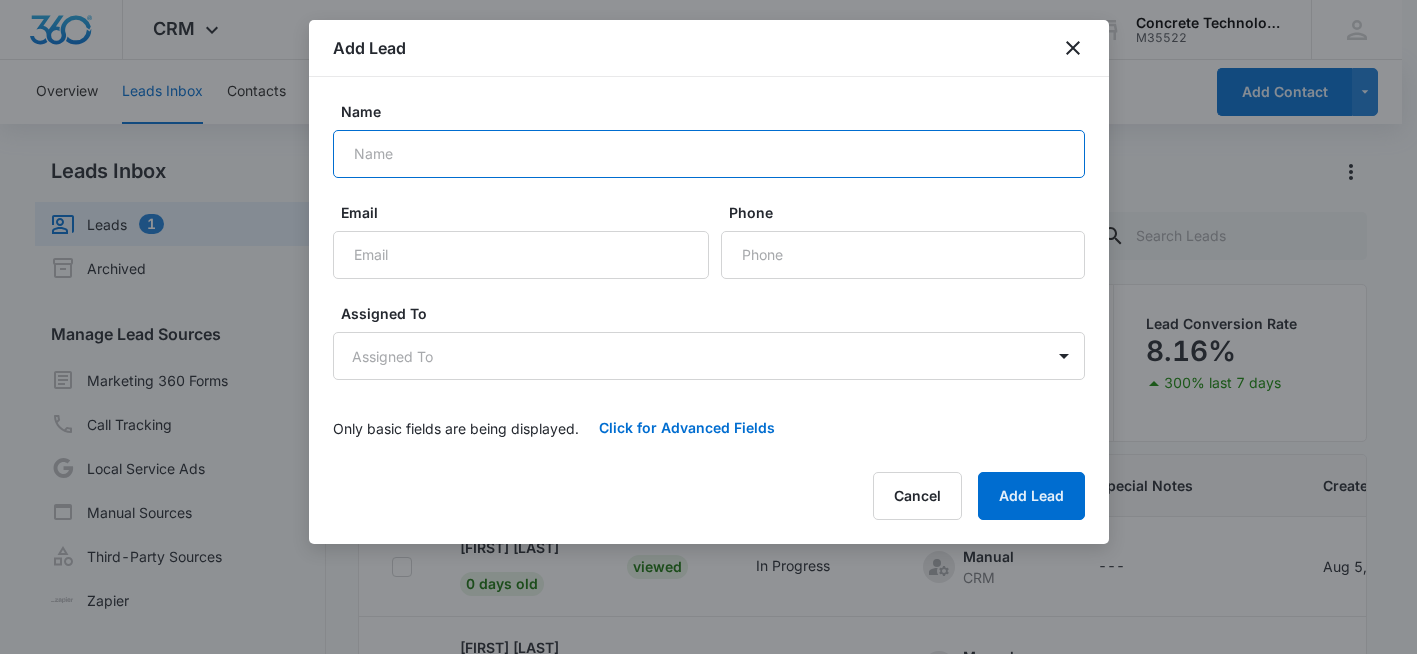 paste on "[FIRST]" 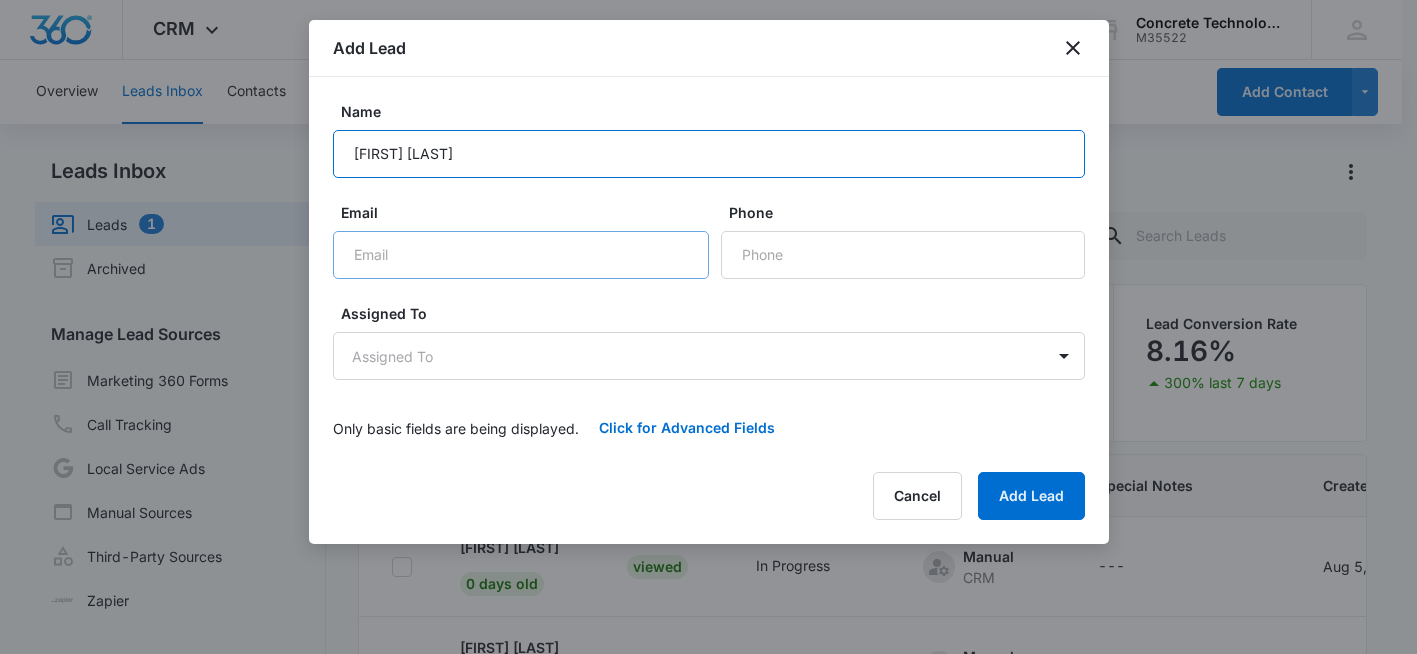 type on "[FIRST] [LAST]" 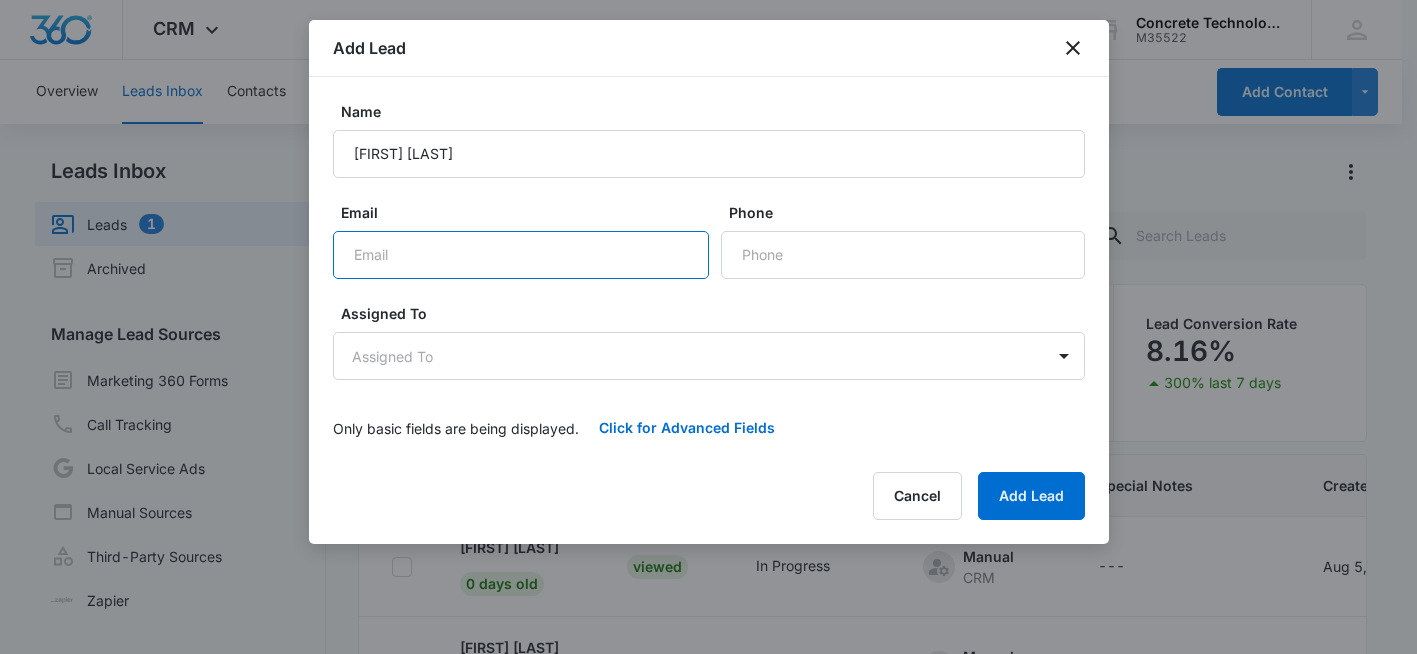 click on "Email" at bounding box center (521, 255) 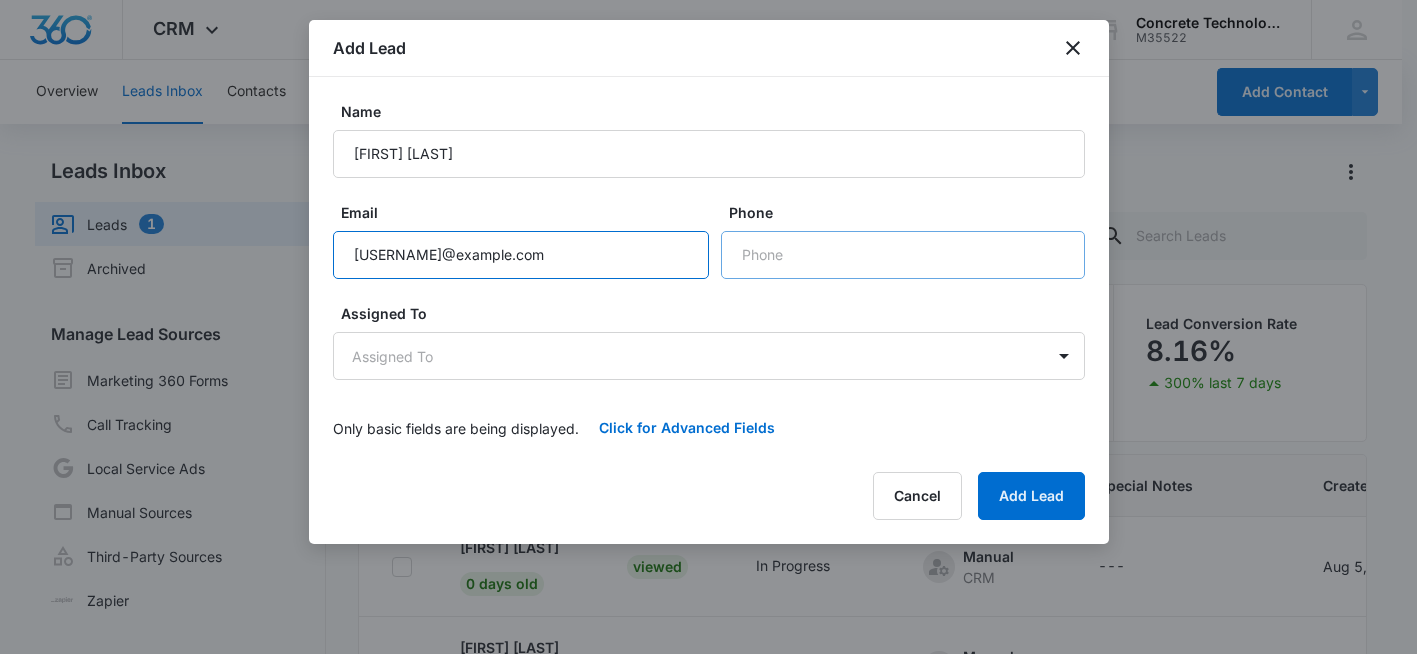 type on "[USERNAME]@example.com" 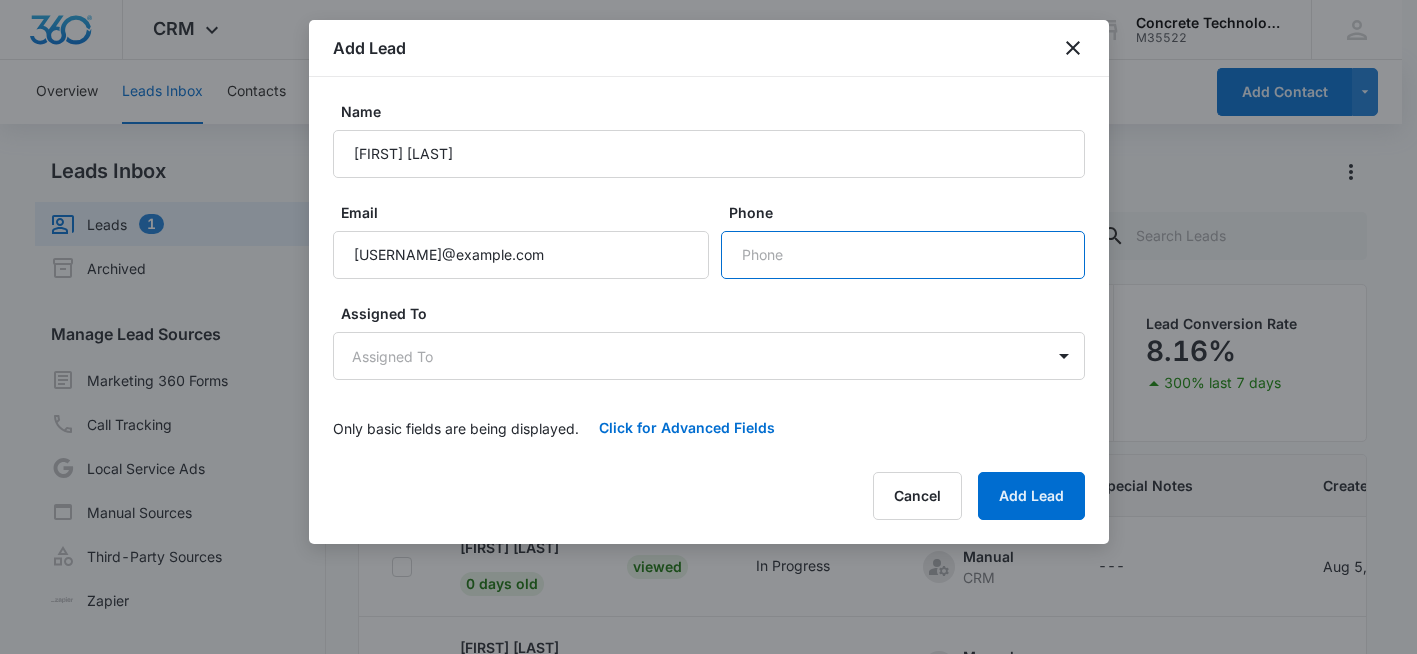 click on "Phone" at bounding box center [903, 255] 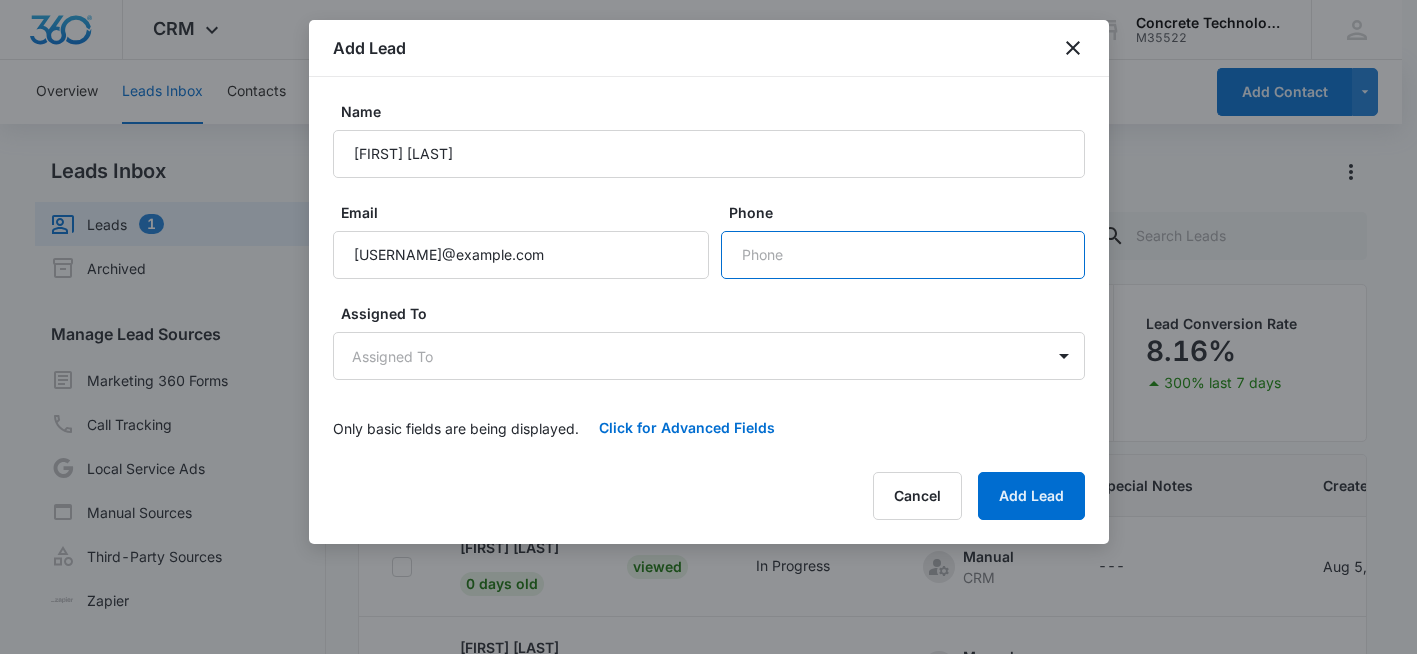 paste on "([AREA]) [PHONE]" 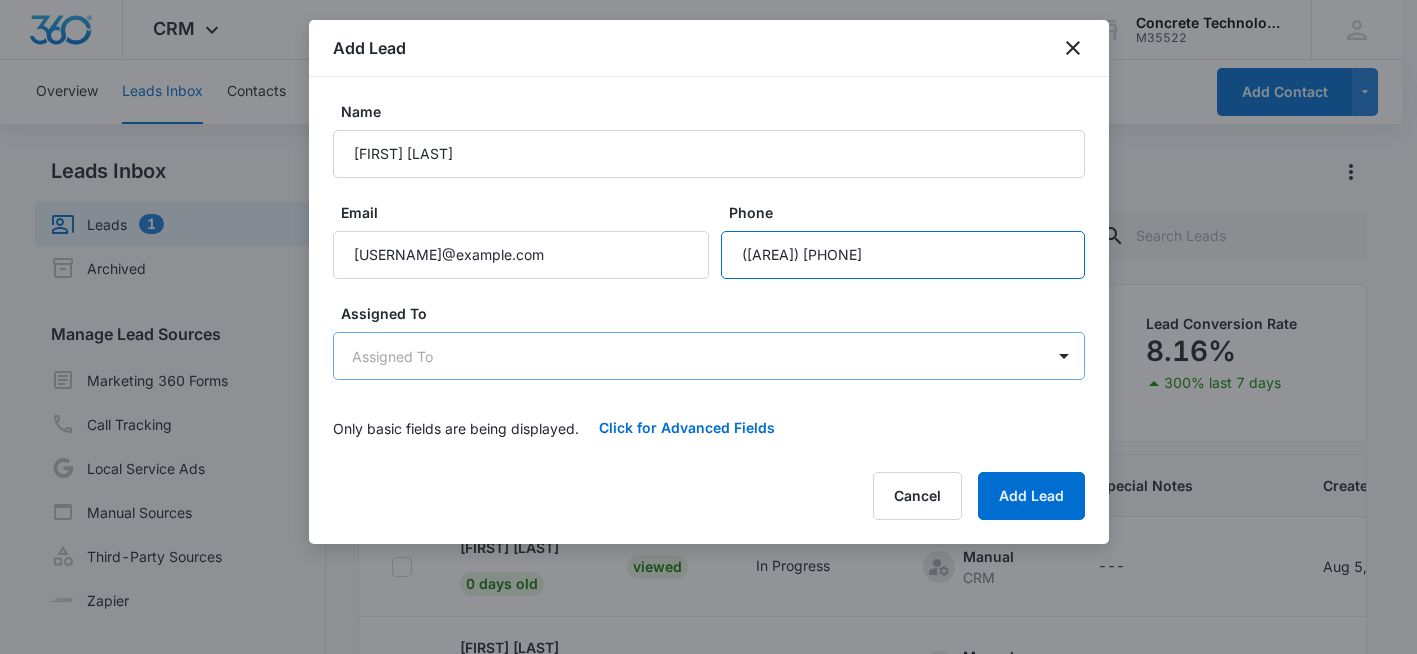type on "([AREA]) [PHONE]" 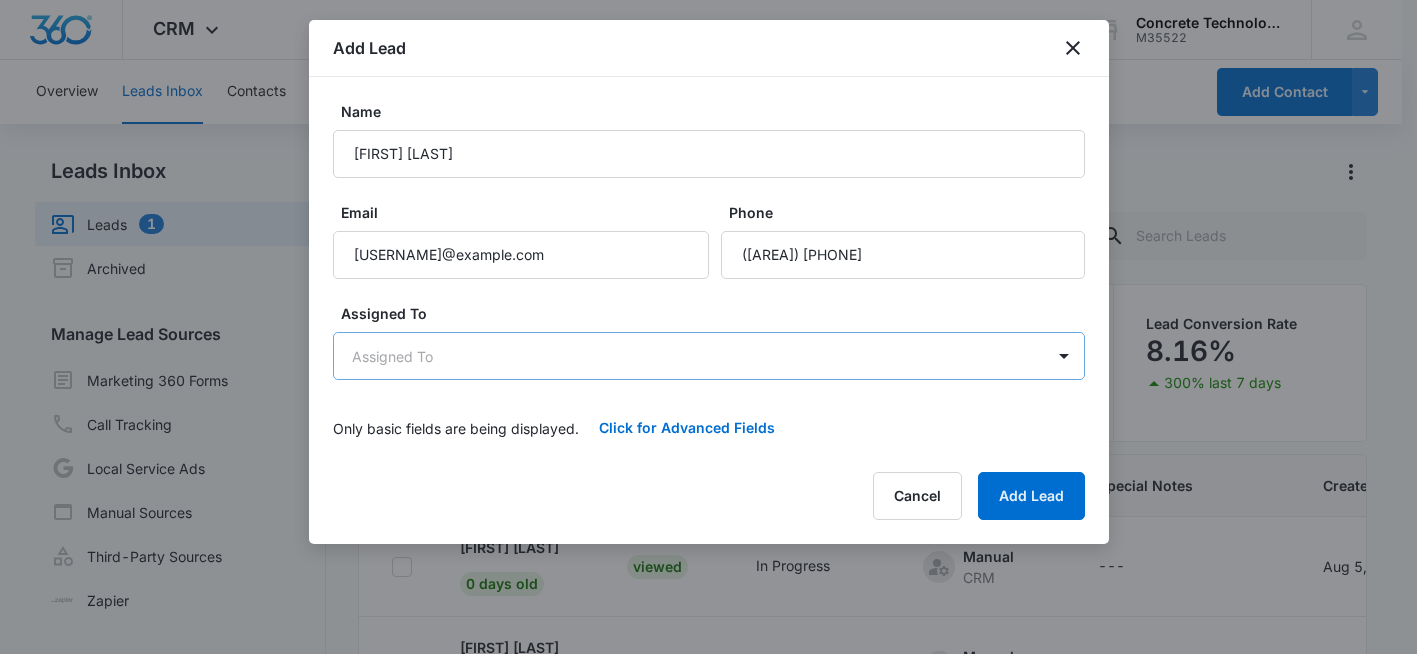 click on "CRM Apps Reputation Websites Forms CRM Email Social Shop Payments POS Content Ads Intelligence Files Brand Settings Concrete Technology M35522 Your Accounts View All sr [FIRST] [LAST] [USERNAME]@example.com My Profile Notifications Support Logout Terms & Conditions   •   Privacy Policy Overview Leads Inbox Contacts Organizations History Deals Projects Tasks Calendar Lists Reports Settings Add Contact Leads Inbox Leads 1 Archived Manage Lead Sources Marketing 360 Forms Call Tracking Local Service Ads Manual Sources Third-Party Sources Zapier Leads Lead Filters Lead Submissions this Week 17 100% last 7 days Unread Leads 1 Viewed Leads 13 Lead Conversion Rate 8.16% 300% last 7 days Lead Name Lead Status Qualifying Status Source Special Notes Created Assigned To     [FIRST] [LAST] 0 days old Viewed In Progress Manual CRM --- Aug 5, 2025 [FIRST] [LAST] [FIRST] [LAST] 0 days old Viewed In Progress Manual CRM --- Aug 5, 2025 [FIRST] [LAST] [FIRST] [LAST] 0 days old Viewed In Progress Manual CRM --- Aug 5, 2025 Viewed" at bounding box center (708, 411) 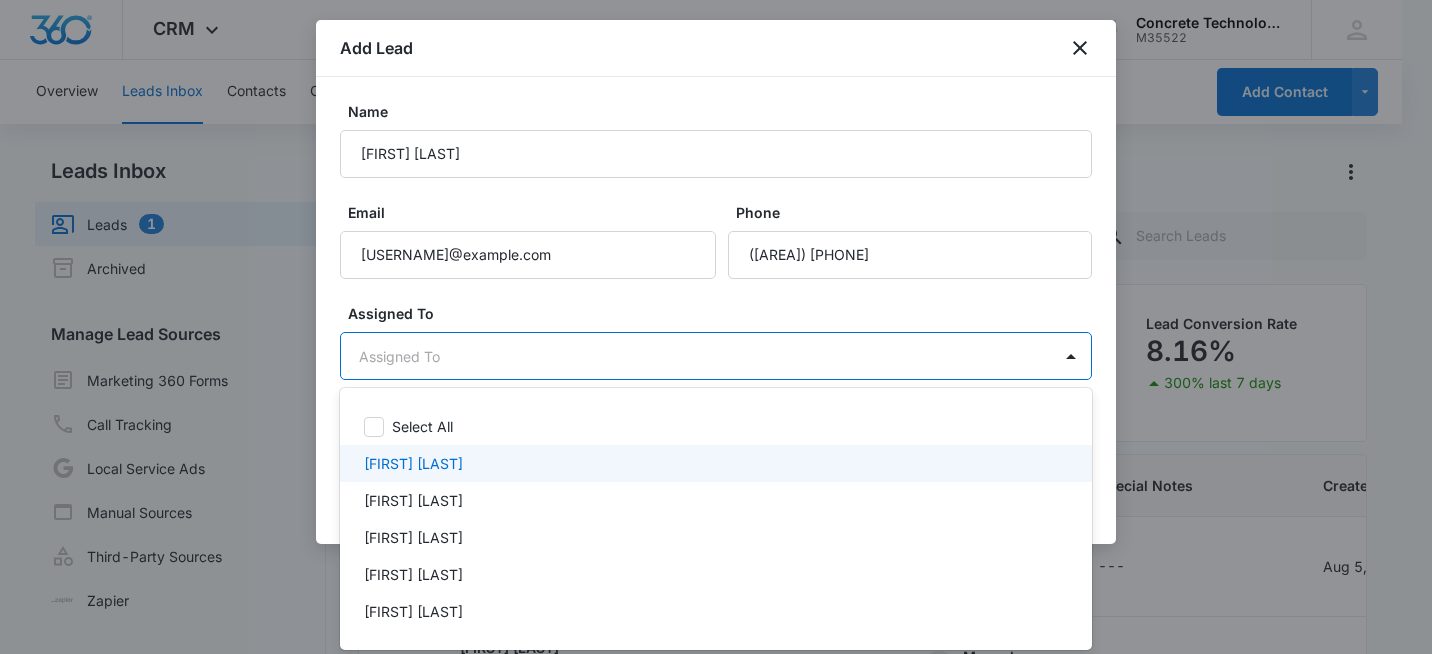 click on "[FIRST] [LAST]" at bounding box center [413, 463] 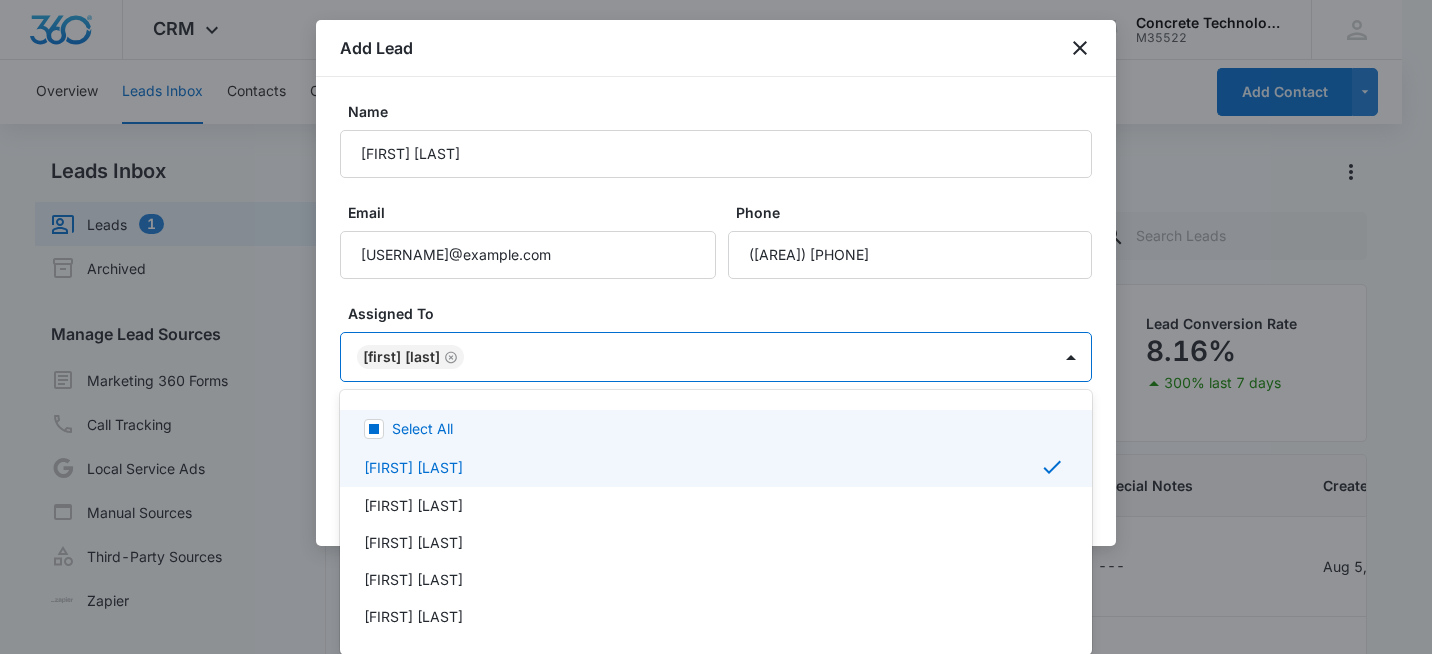 click at bounding box center (716, 327) 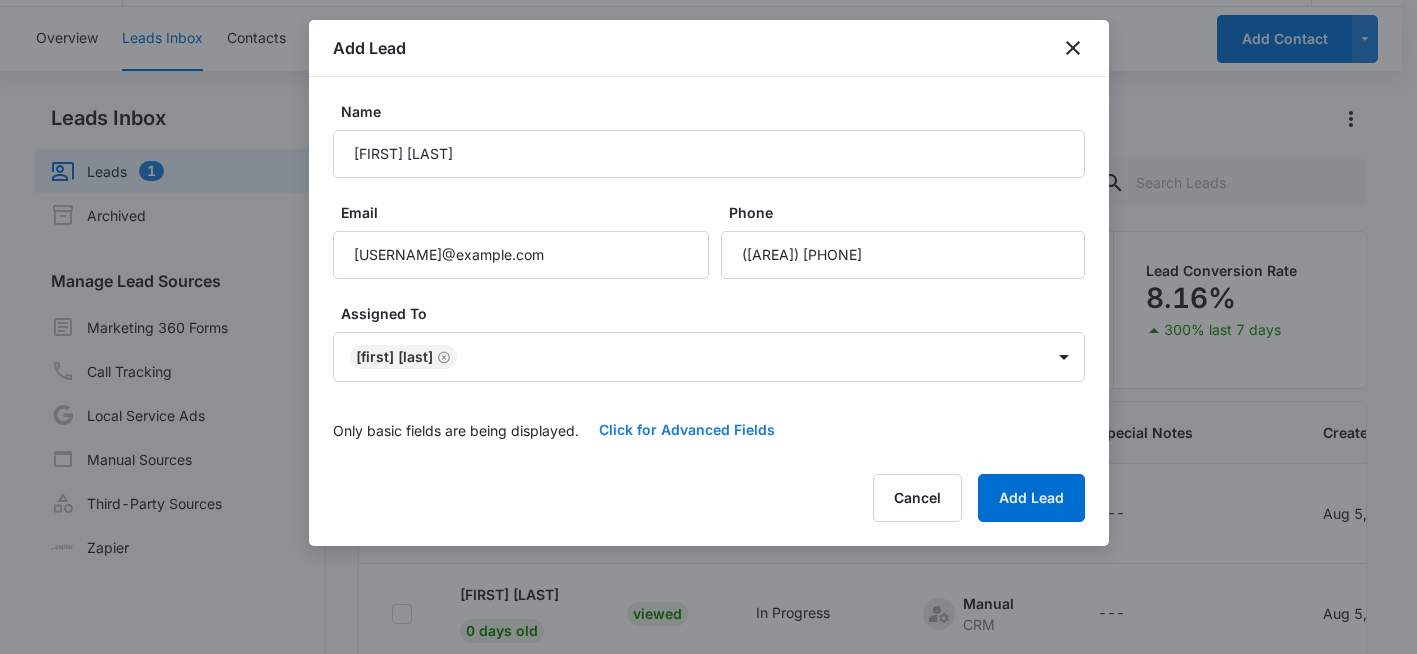 scroll, scrollTop: 100, scrollLeft: 0, axis: vertical 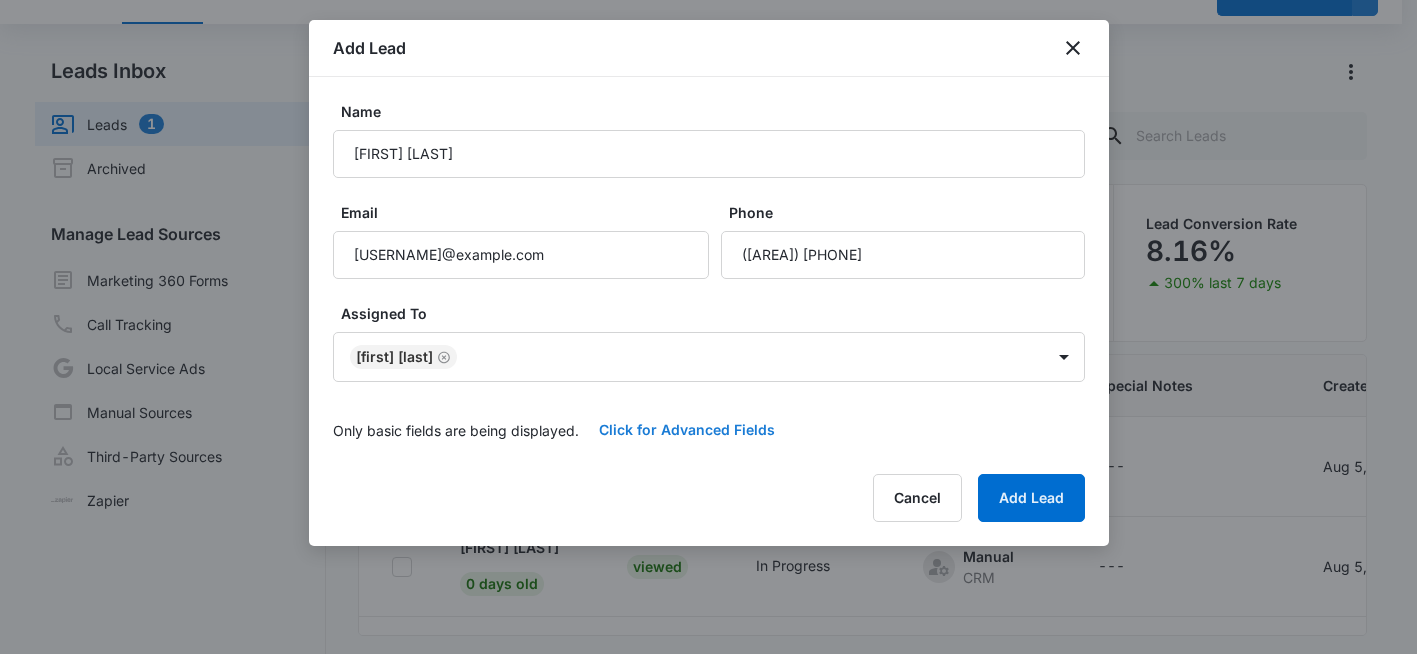 drag, startPoint x: 653, startPoint y: 423, endPoint x: 646, endPoint y: 442, distance: 20.248457 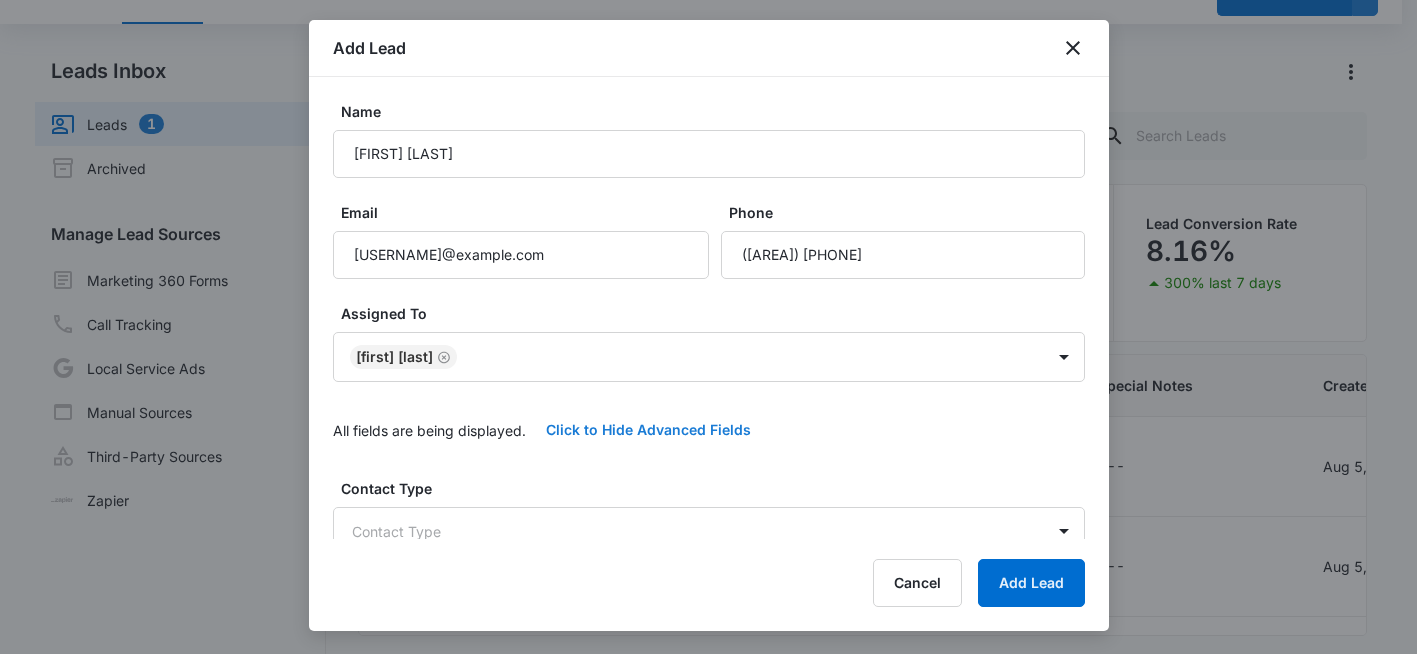 scroll, scrollTop: 300, scrollLeft: 0, axis: vertical 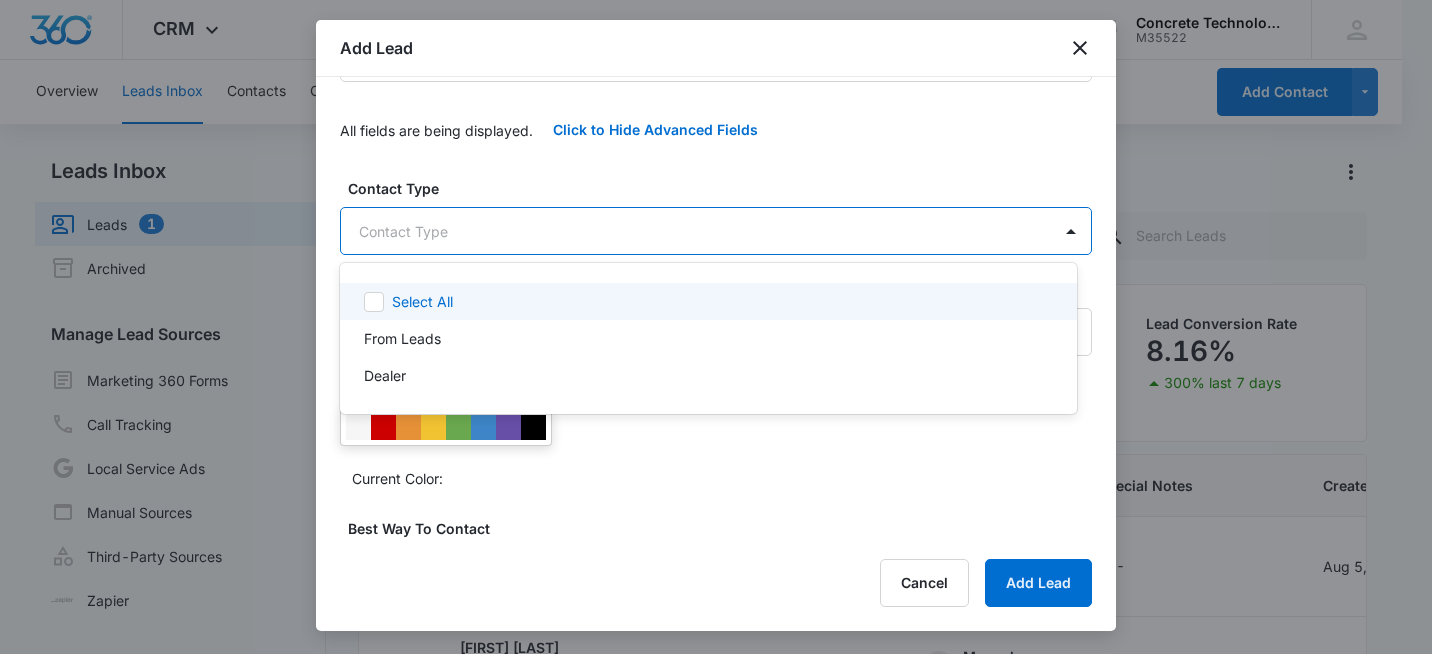 drag, startPoint x: 605, startPoint y: 241, endPoint x: 558, endPoint y: 277, distance: 59.20304 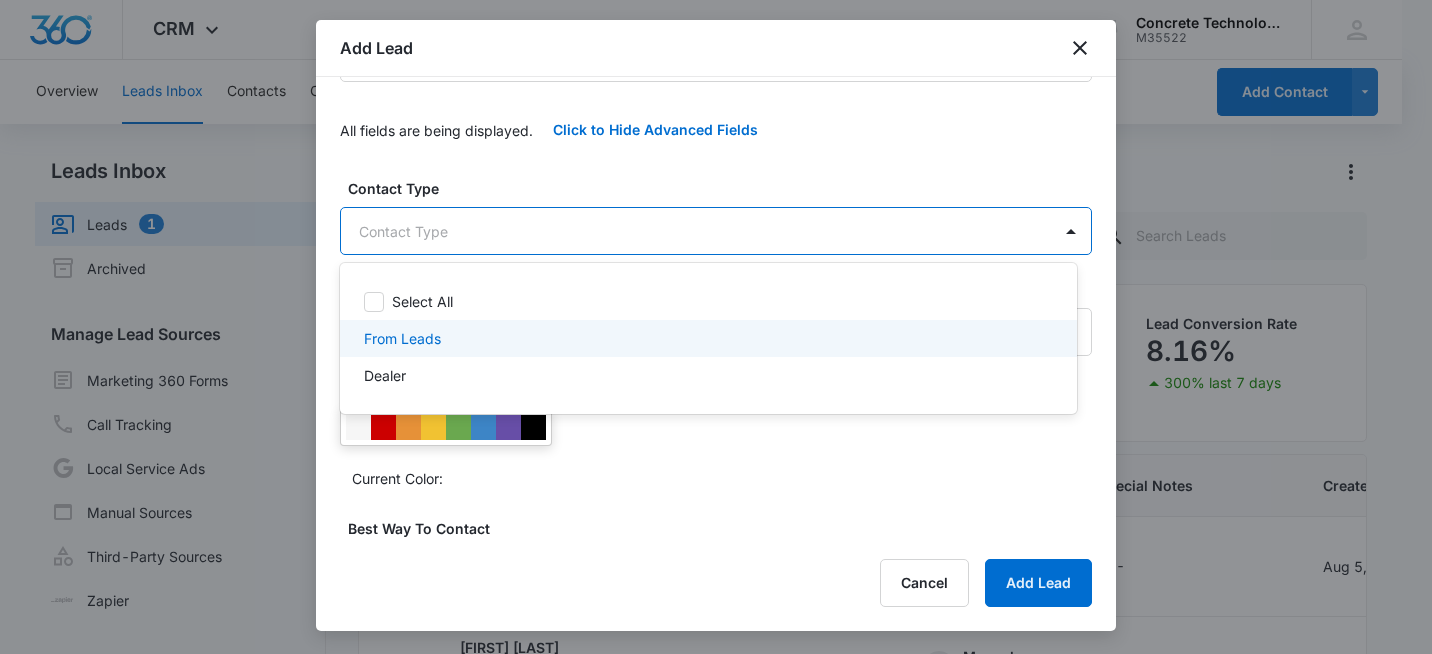 click on "From Leads" at bounding box center (402, 338) 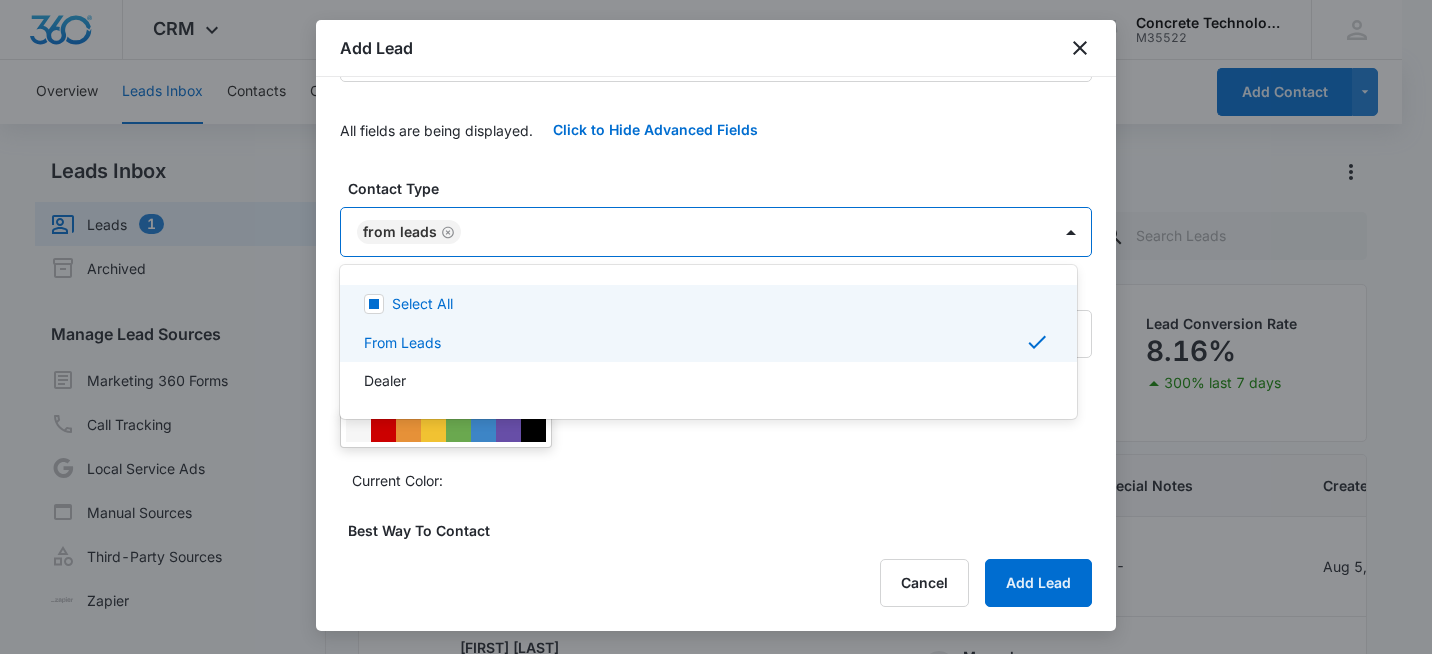 click at bounding box center [716, 327] 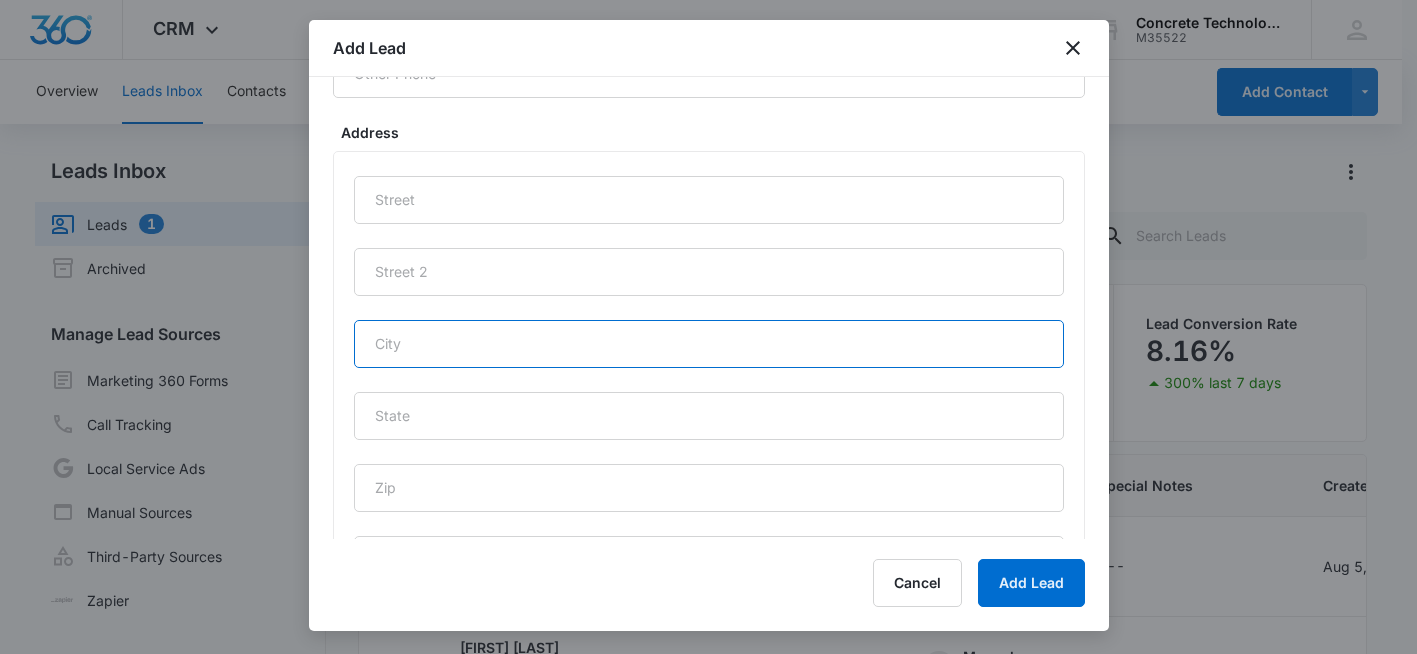 click at bounding box center (709, 344) 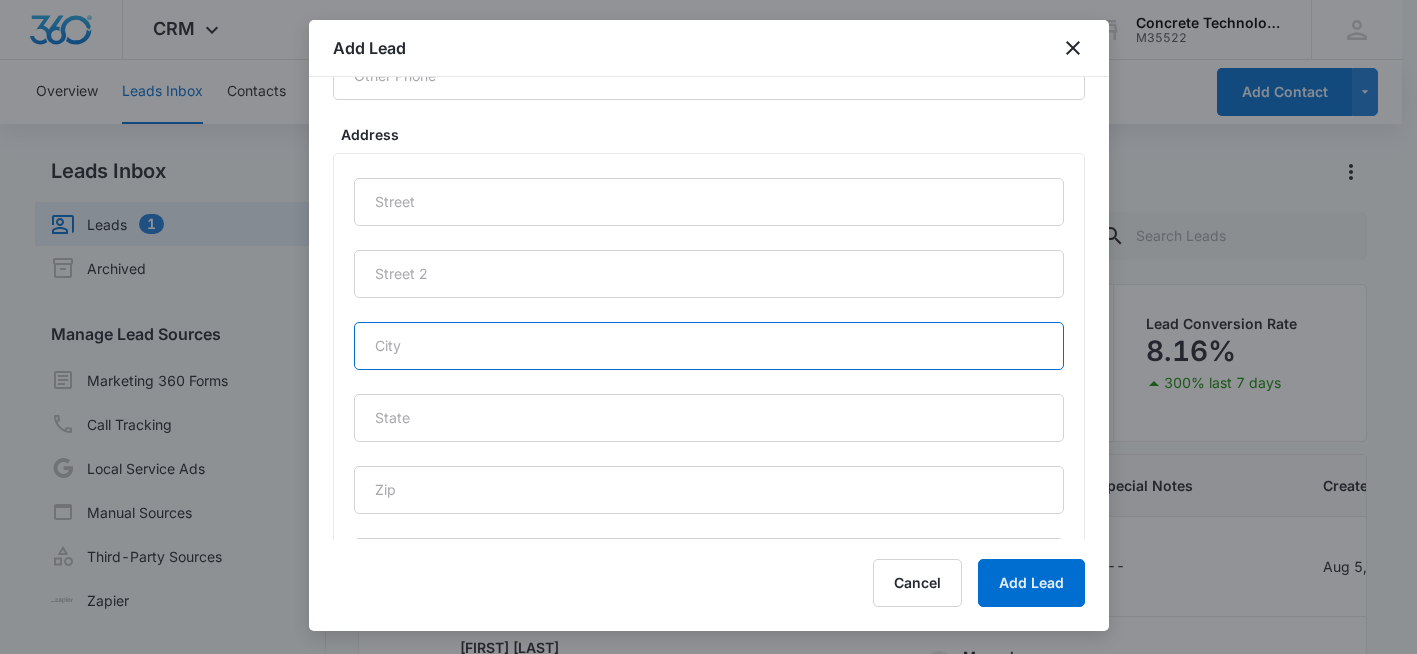 paste on "[CITY]" 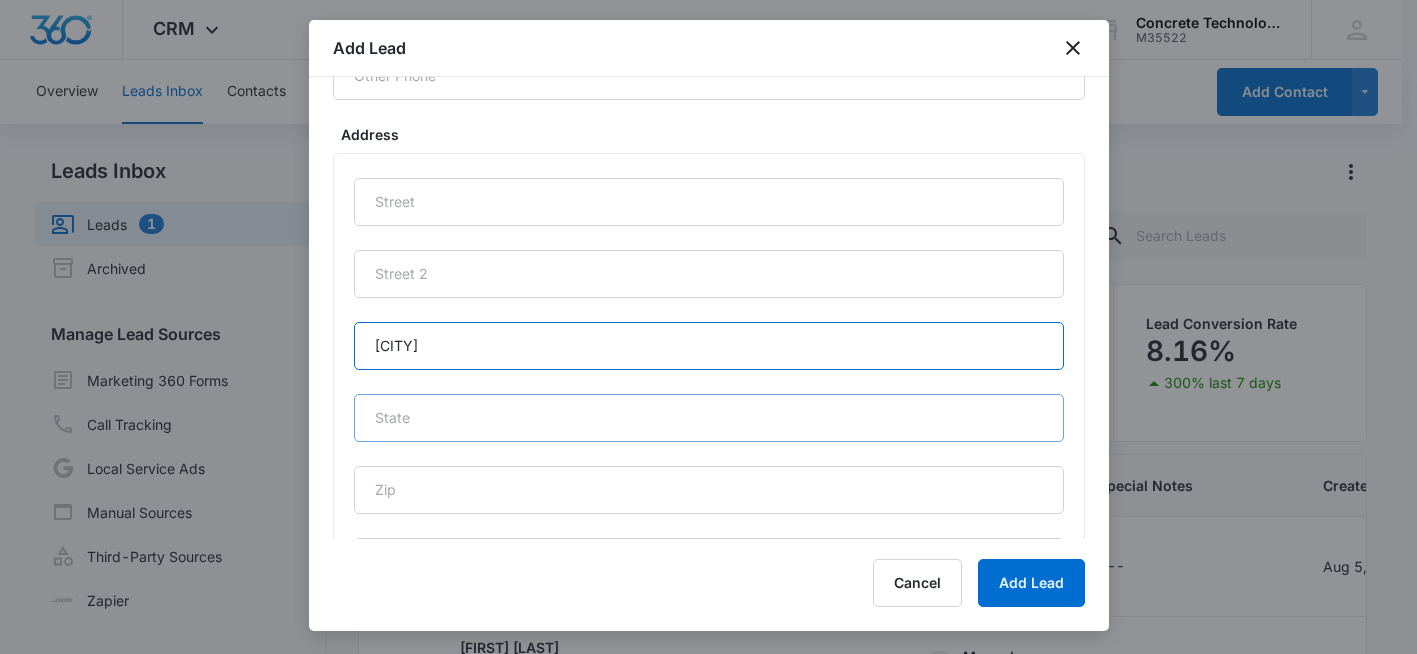 type on "[CITY]" 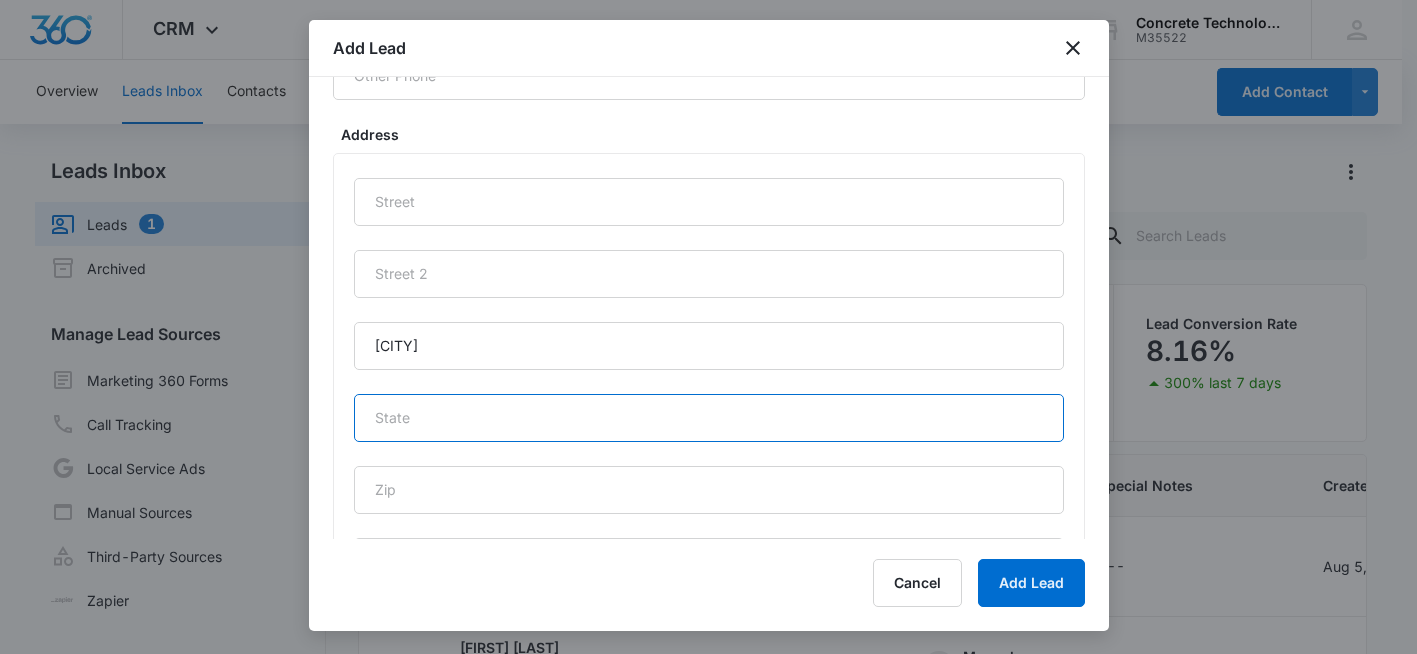 drag, startPoint x: 453, startPoint y: 417, endPoint x: 604, endPoint y: 502, distance: 173.28012 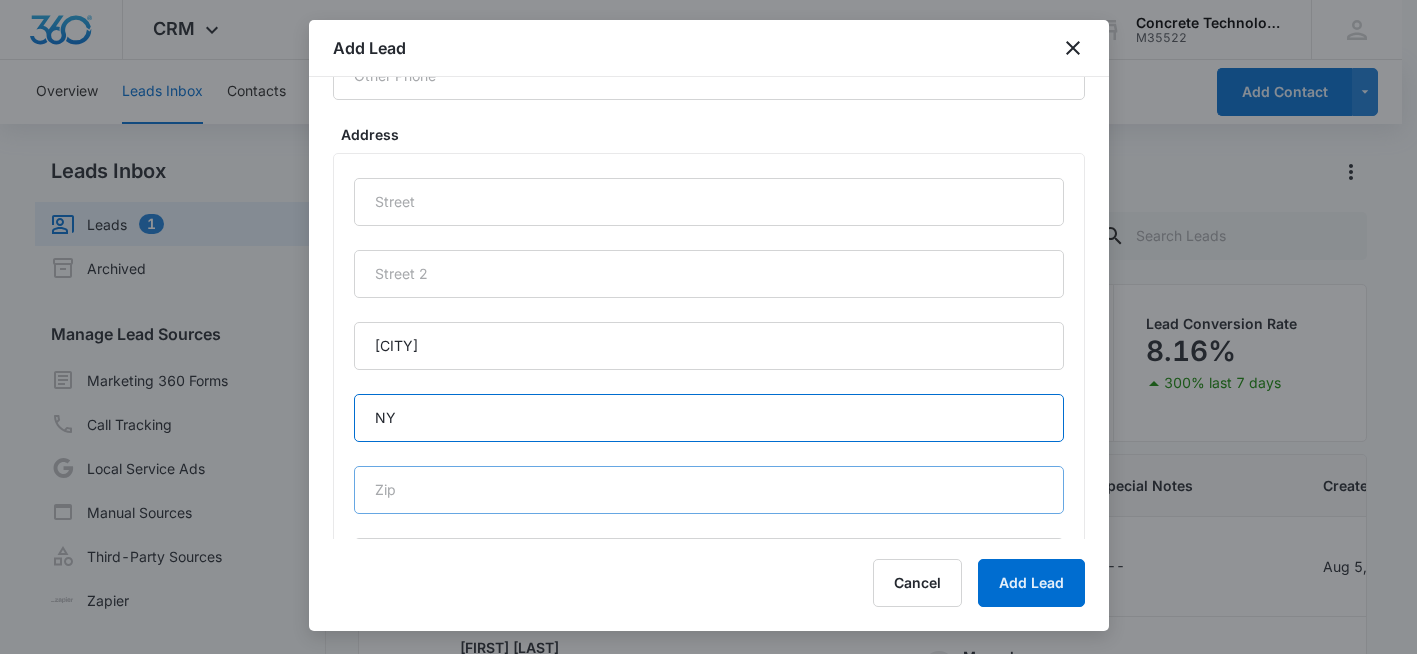 type on "NY" 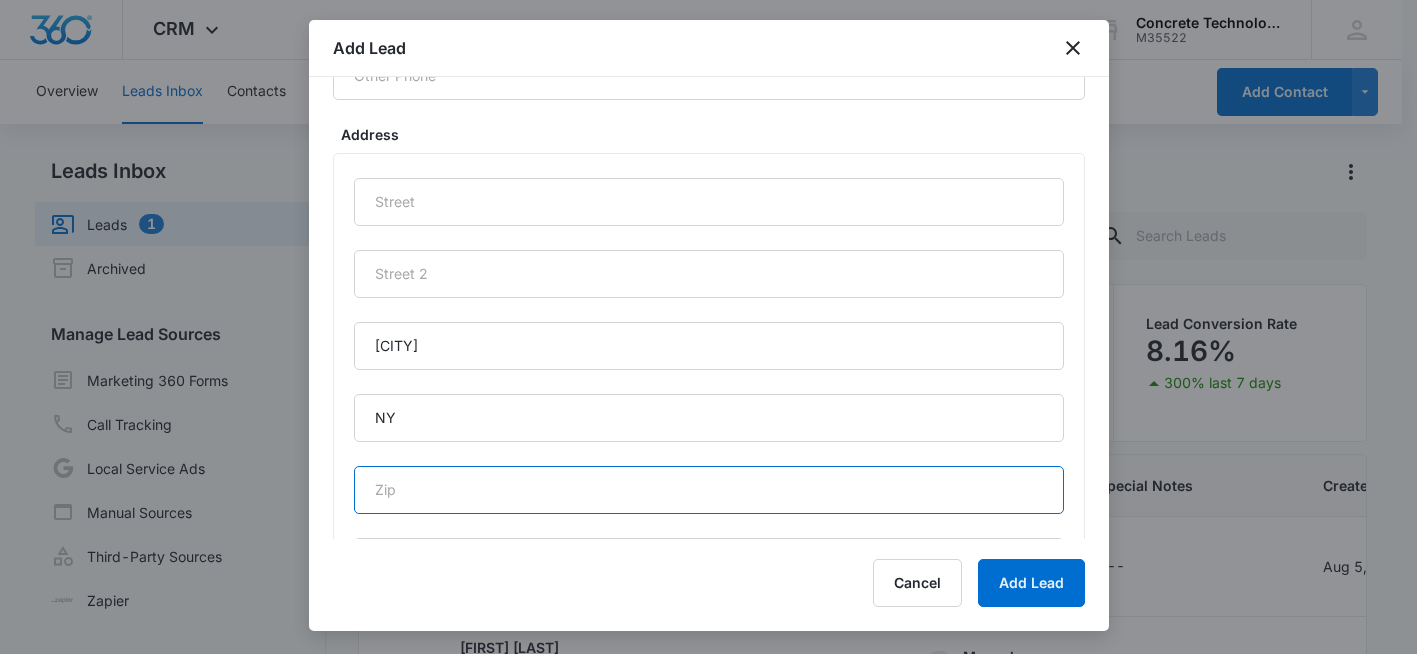 click at bounding box center [709, 490] 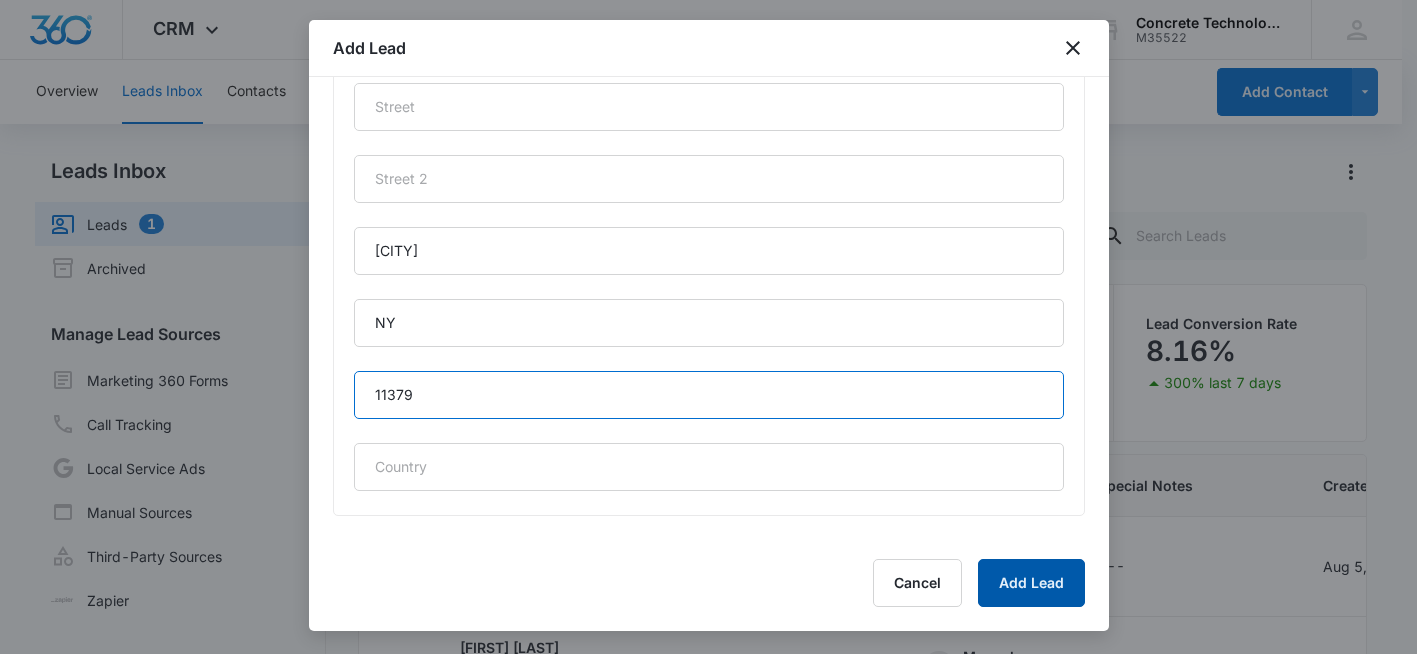 scroll, scrollTop: 994, scrollLeft: 0, axis: vertical 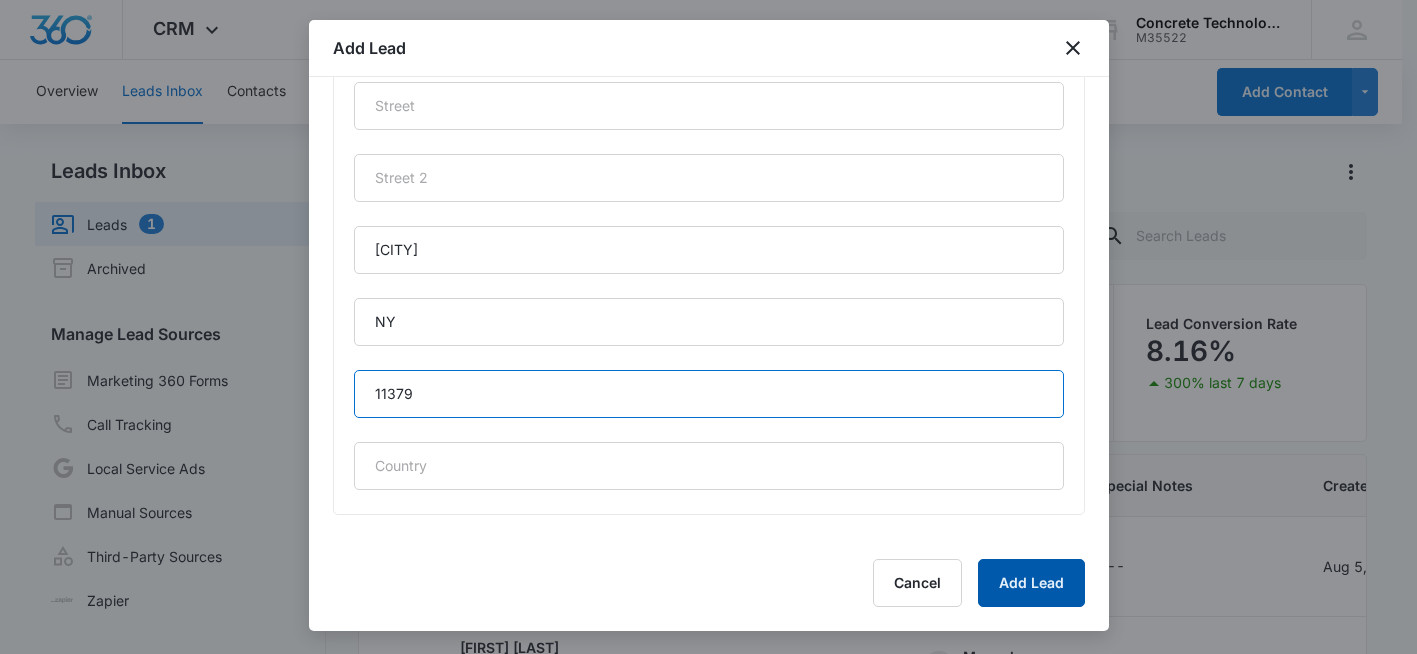 type on "11379" 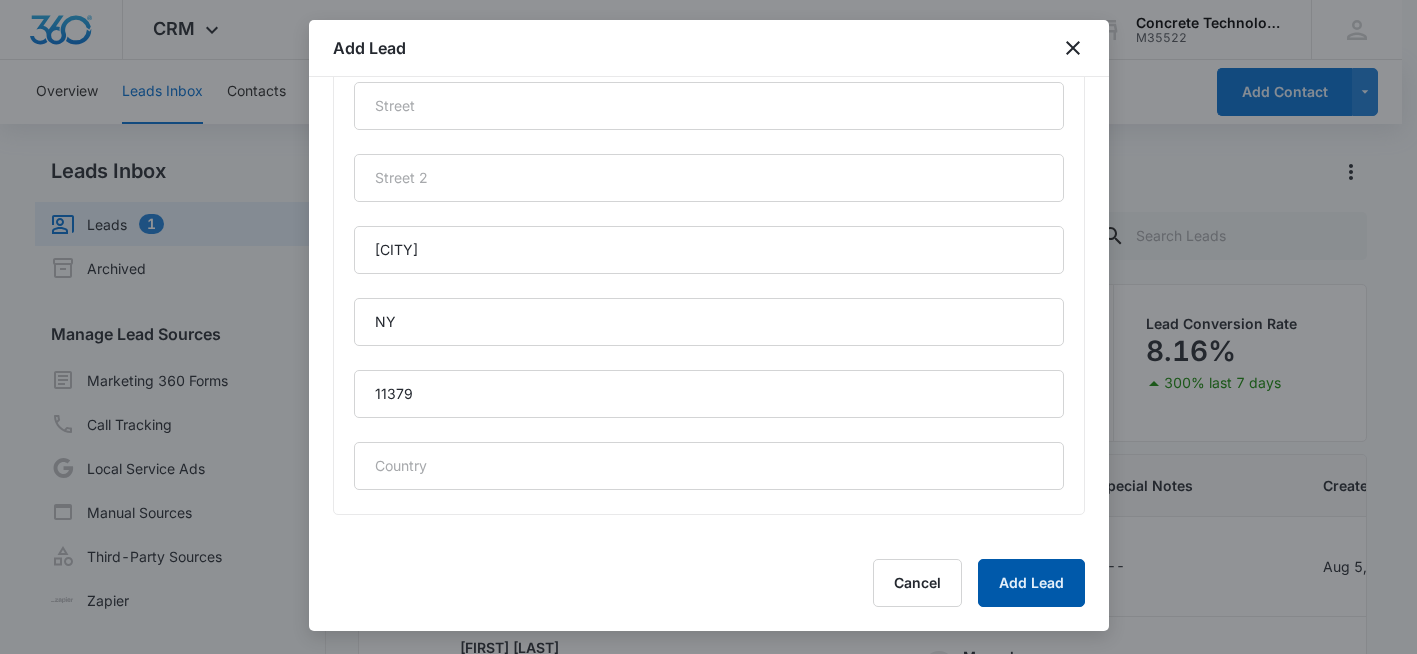 click on "Add Lead" at bounding box center [1031, 583] 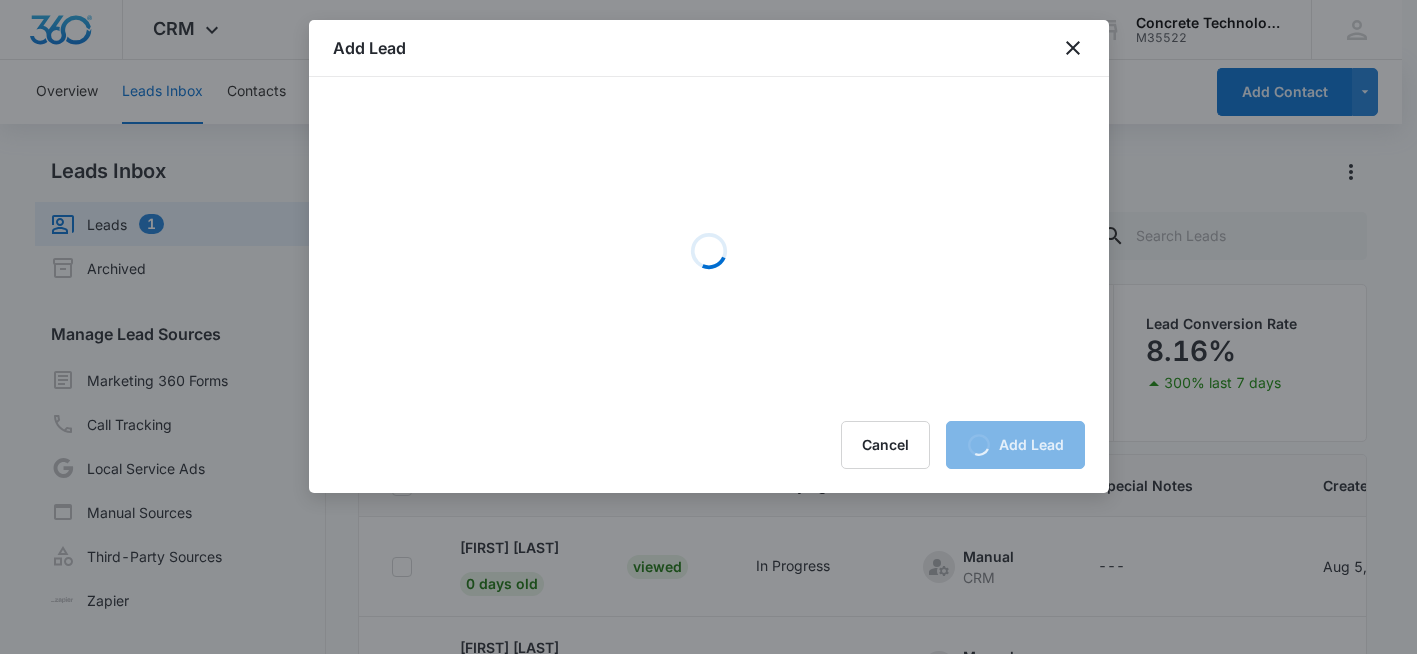 scroll, scrollTop: 0, scrollLeft: 0, axis: both 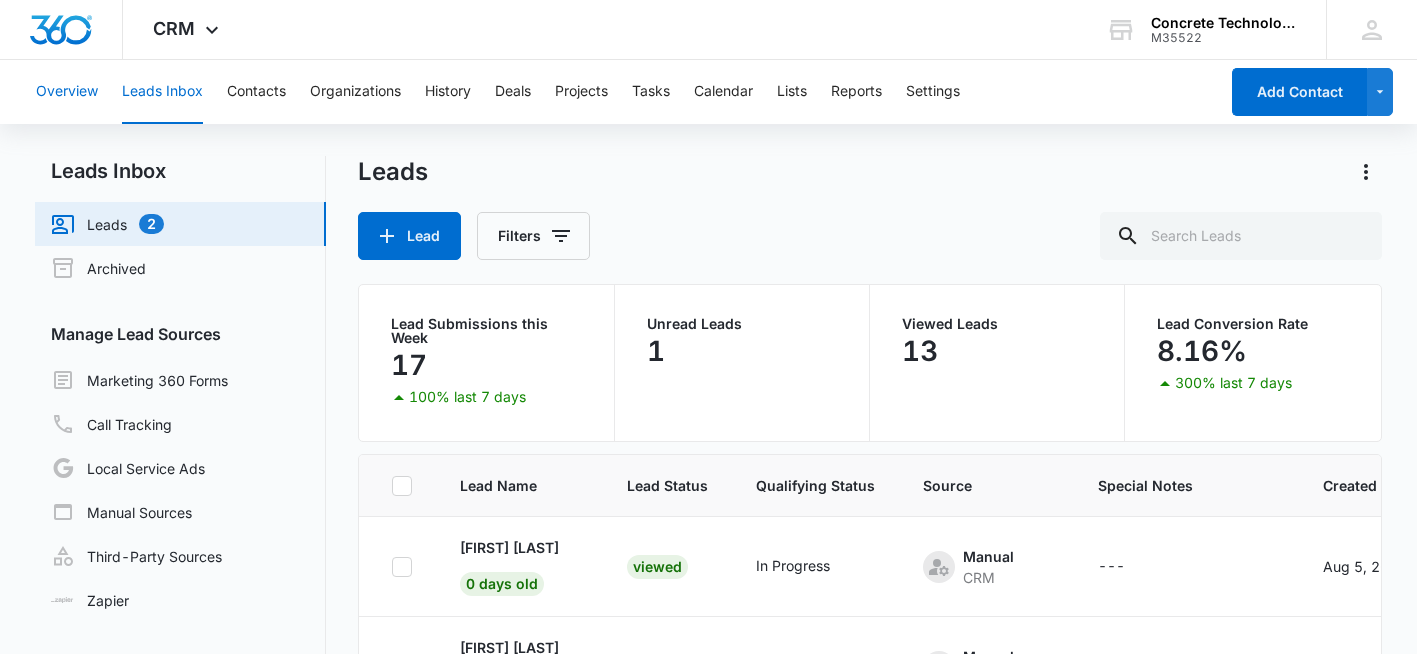 click on "Overview" at bounding box center (67, 92) 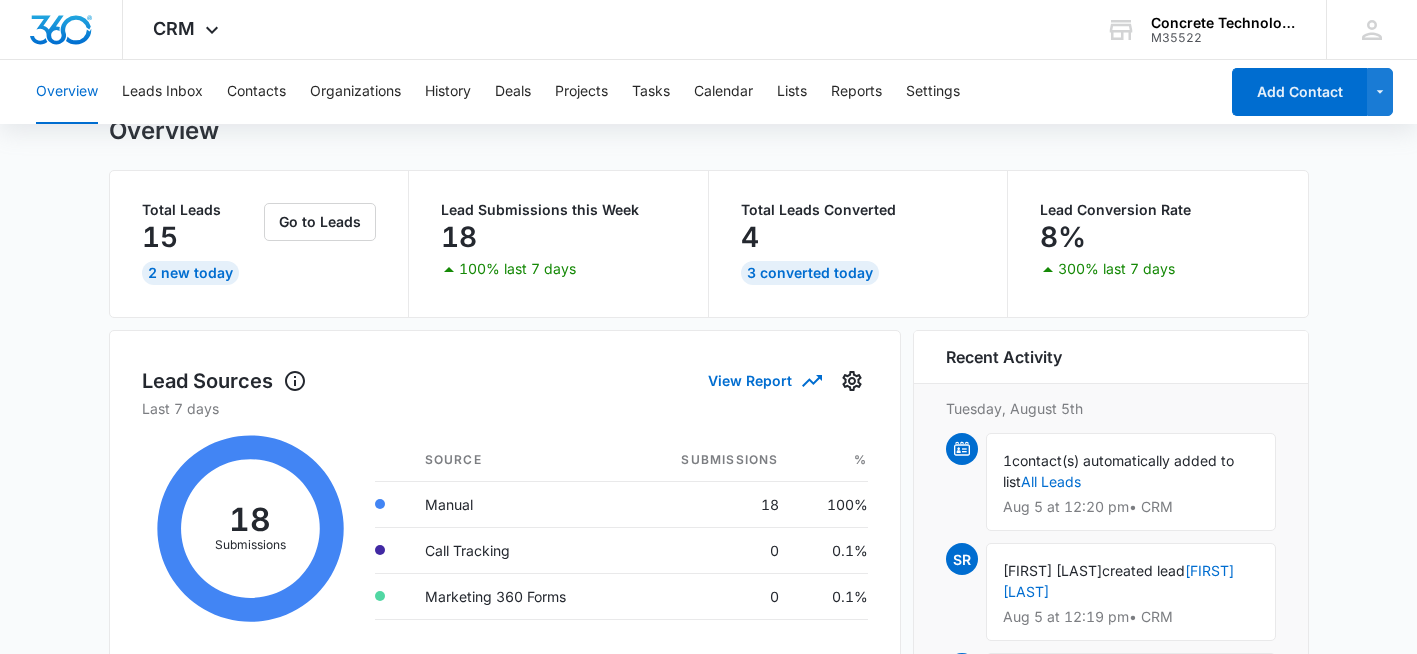 scroll, scrollTop: 0, scrollLeft: 0, axis: both 